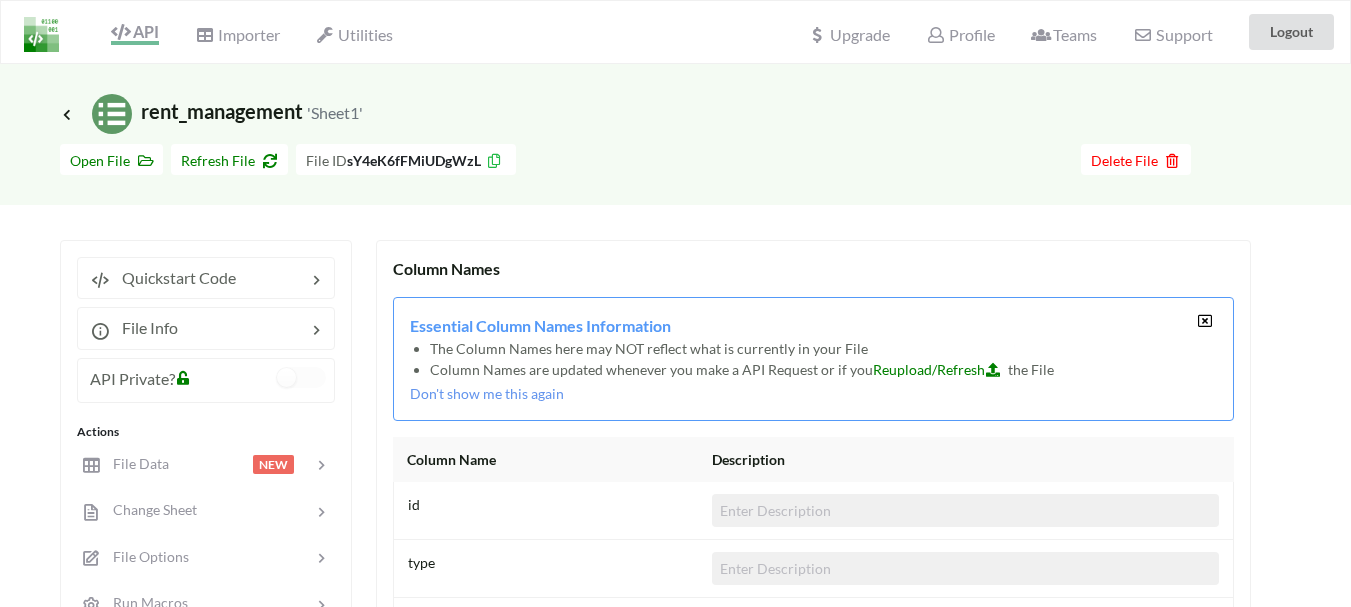 scroll, scrollTop: 463, scrollLeft: 0, axis: vertical 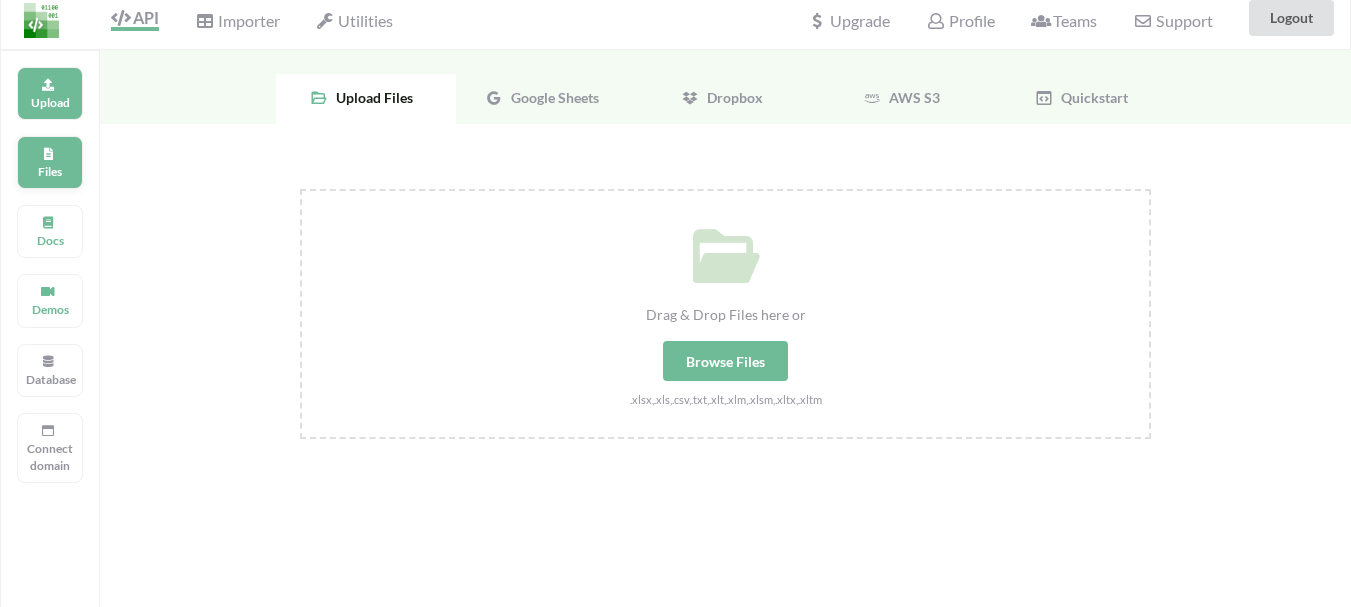 click on "Files" at bounding box center [50, 102] 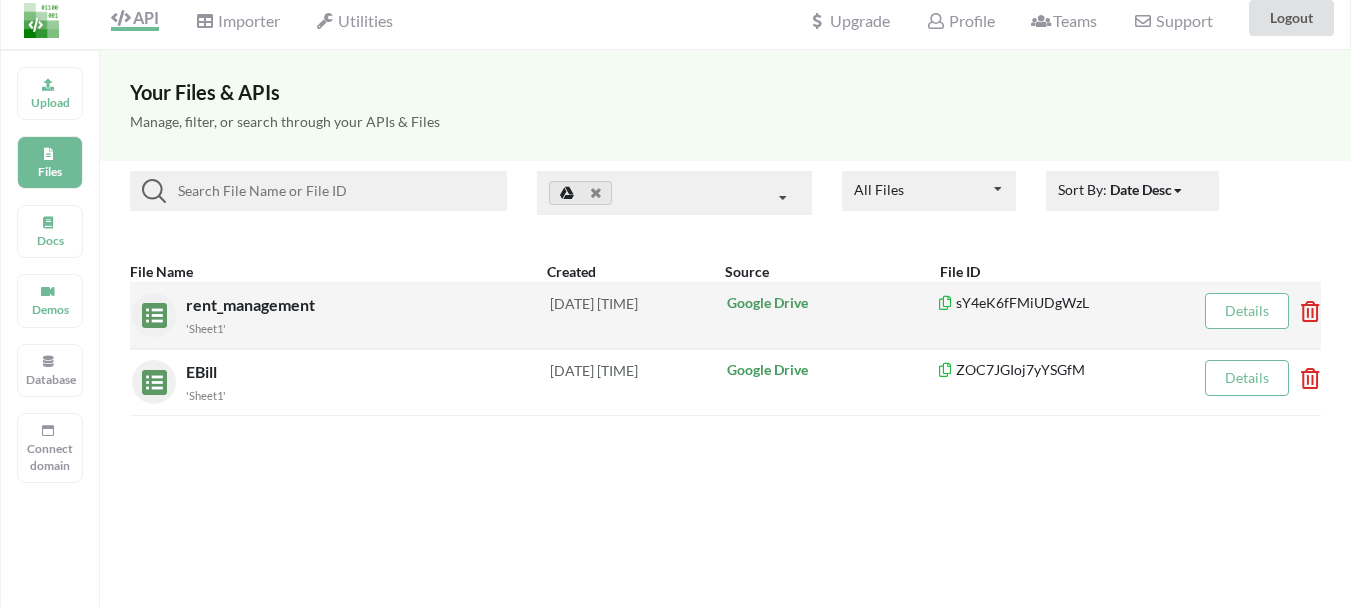click on "Details" at bounding box center (1247, 310) 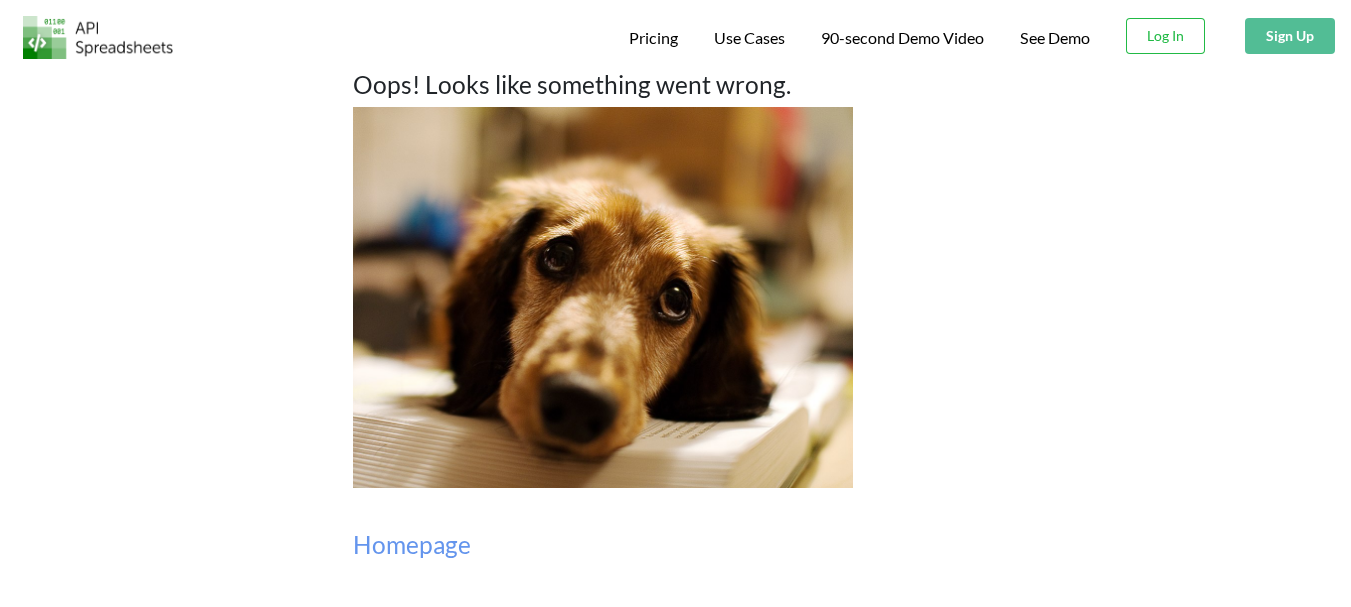 scroll, scrollTop: 0, scrollLeft: 0, axis: both 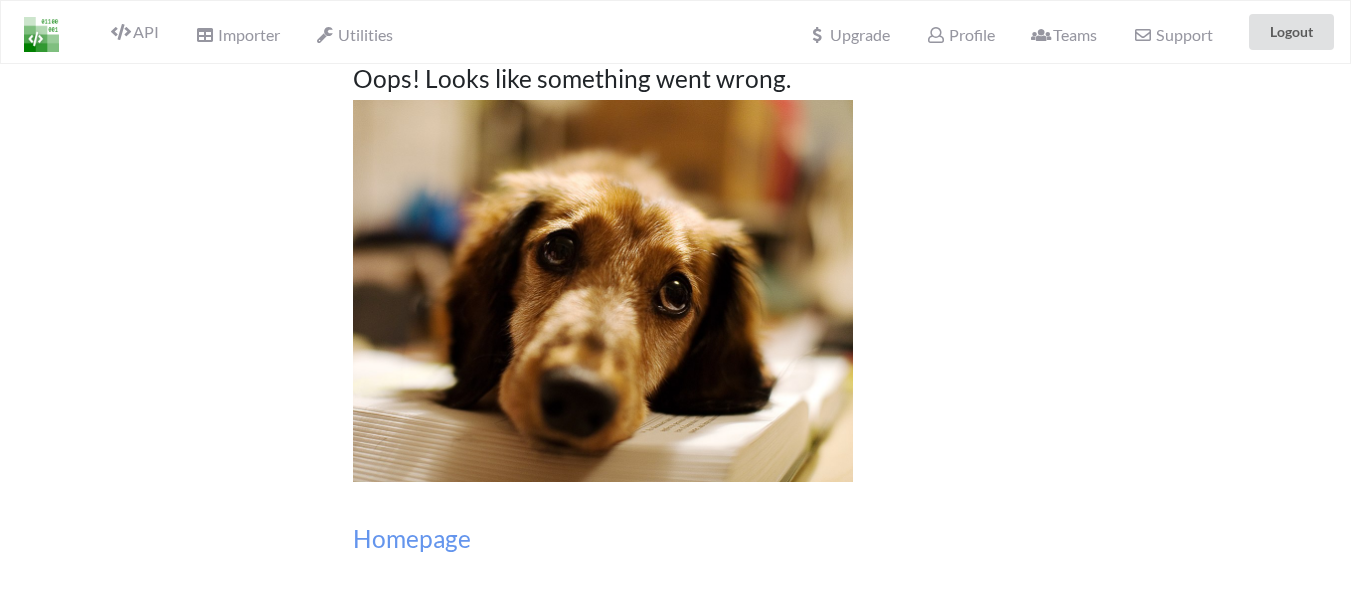 click on "Importer" at bounding box center [237, 32] 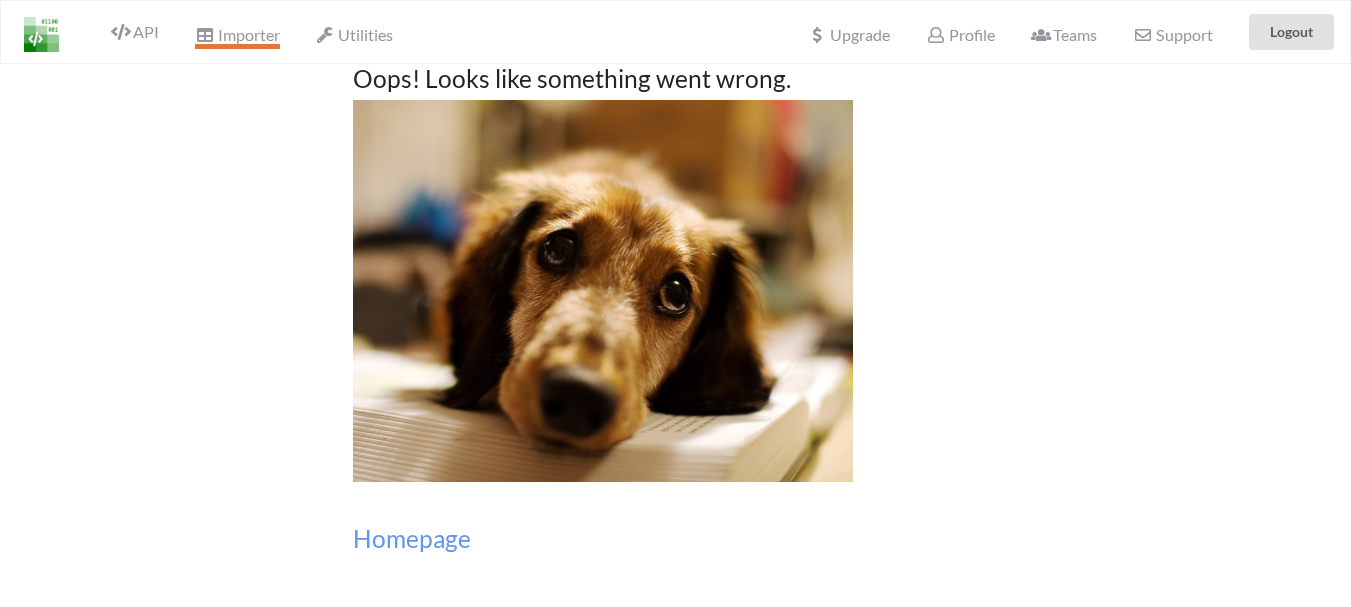 click on "Importer" at bounding box center (237, 37) 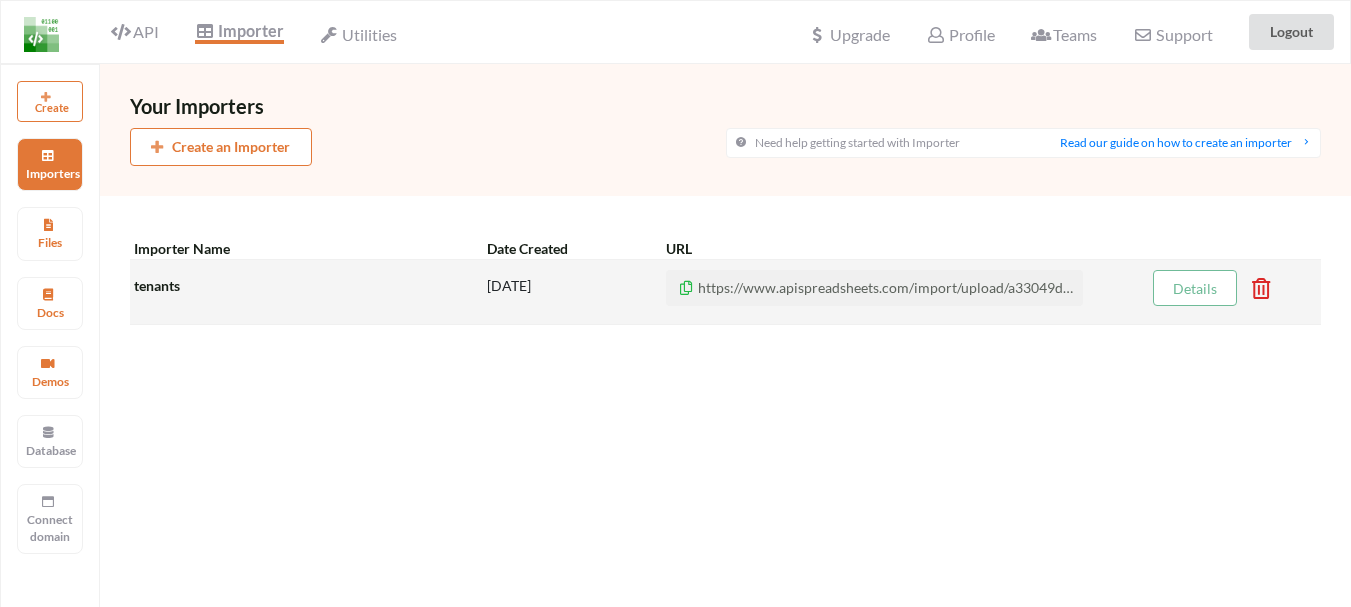 click on "tenants 2025-07-05 https://www.apispreadsheets.com/import/upload/a33049dcd5f828a4994c30b5058b80ab  Details" at bounding box center [725, 292] 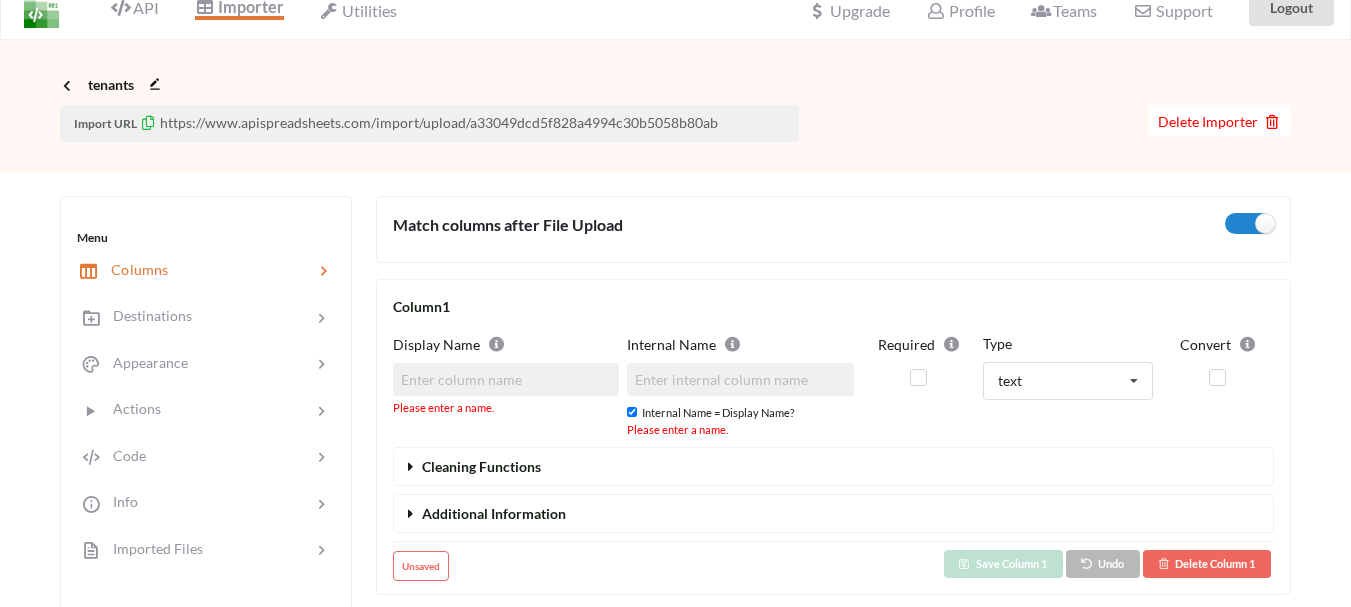 scroll, scrollTop: 0, scrollLeft: 0, axis: both 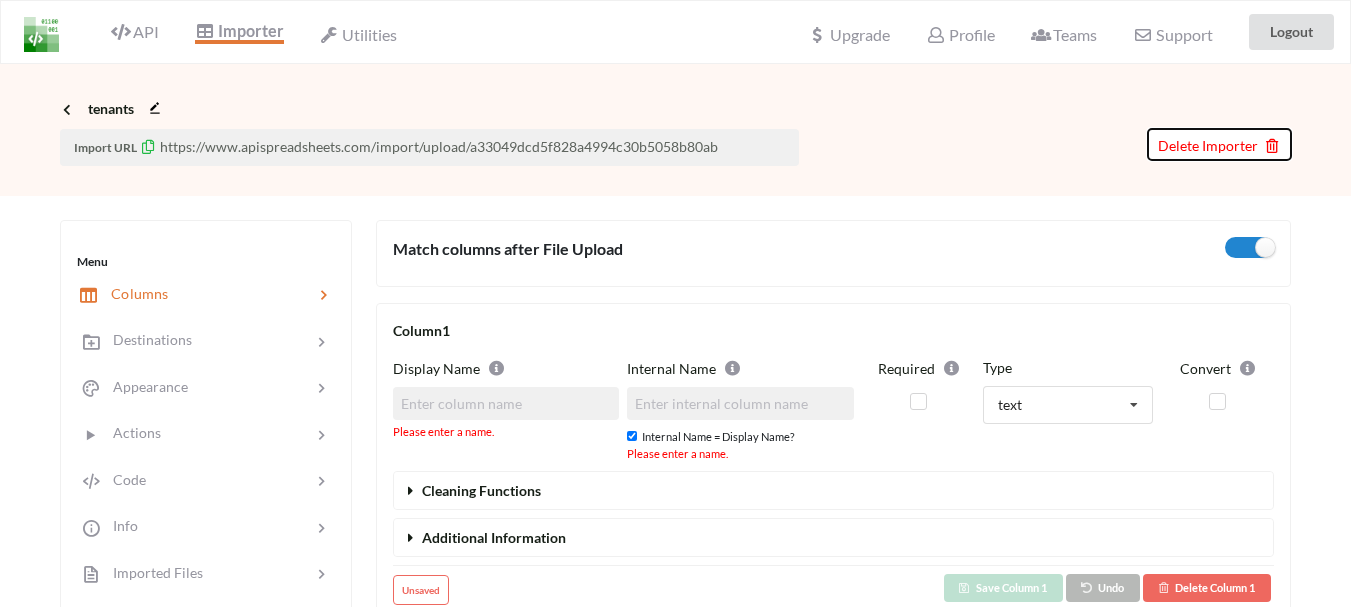 click on "Delete Importer" at bounding box center [1219, 145] 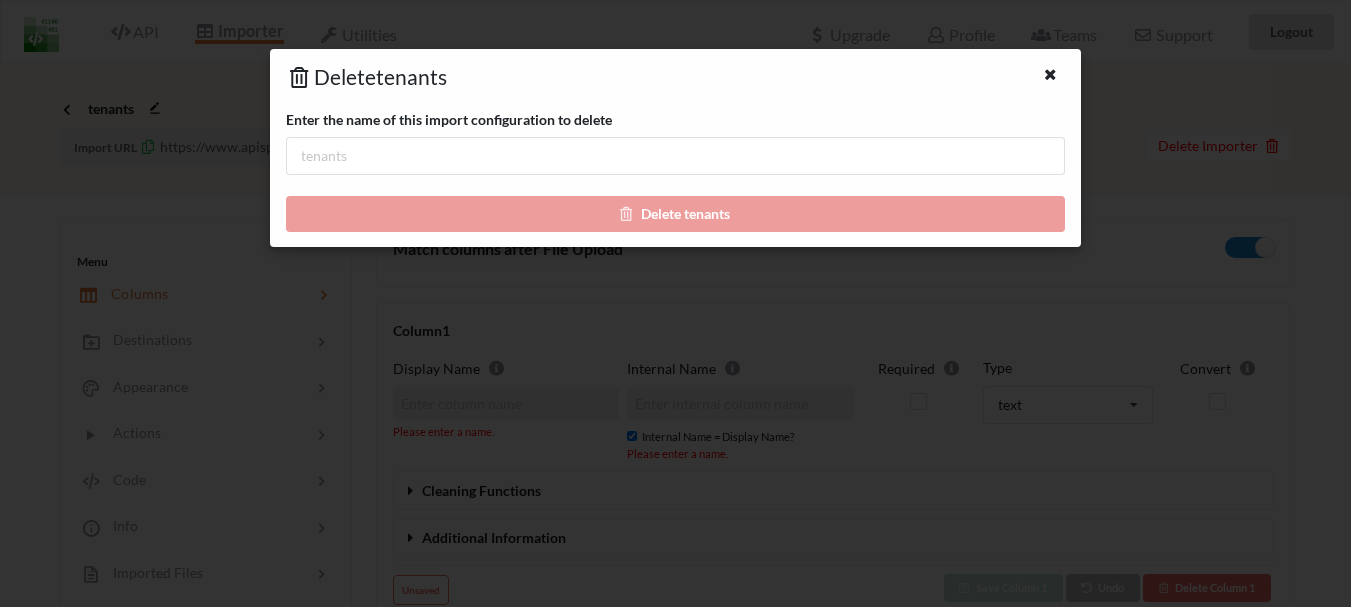 click on "Enter the name of this import configuration to delete Delete tenants" at bounding box center [641, 76] 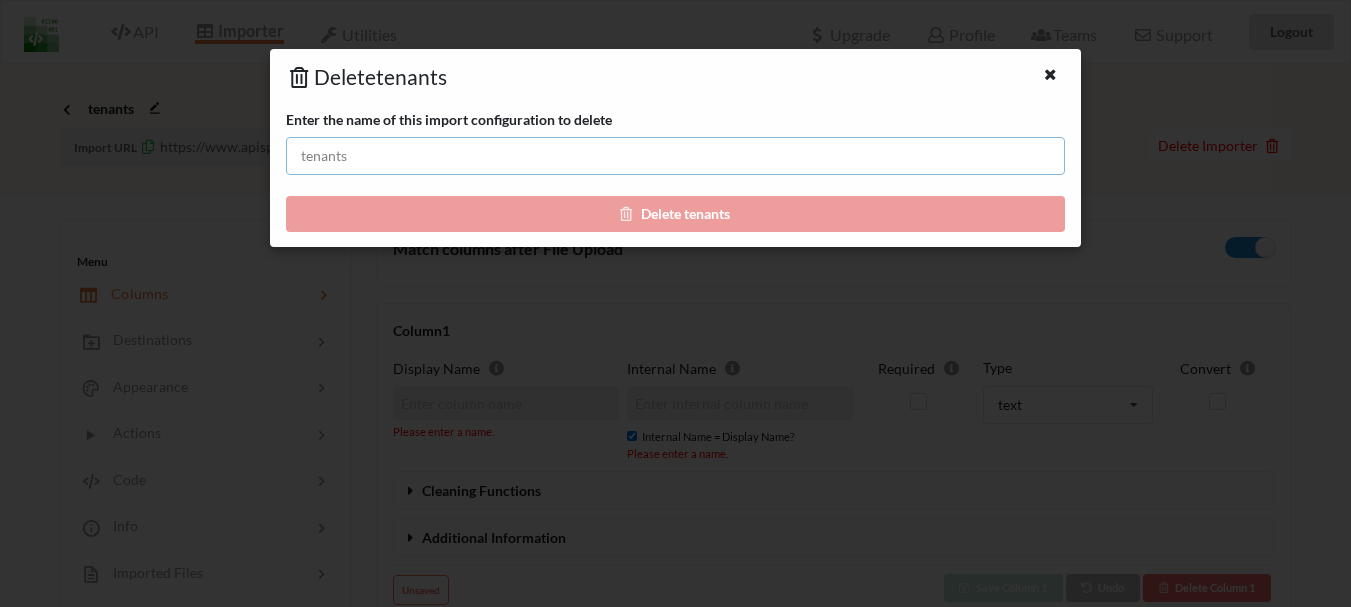 click at bounding box center (675, 156) 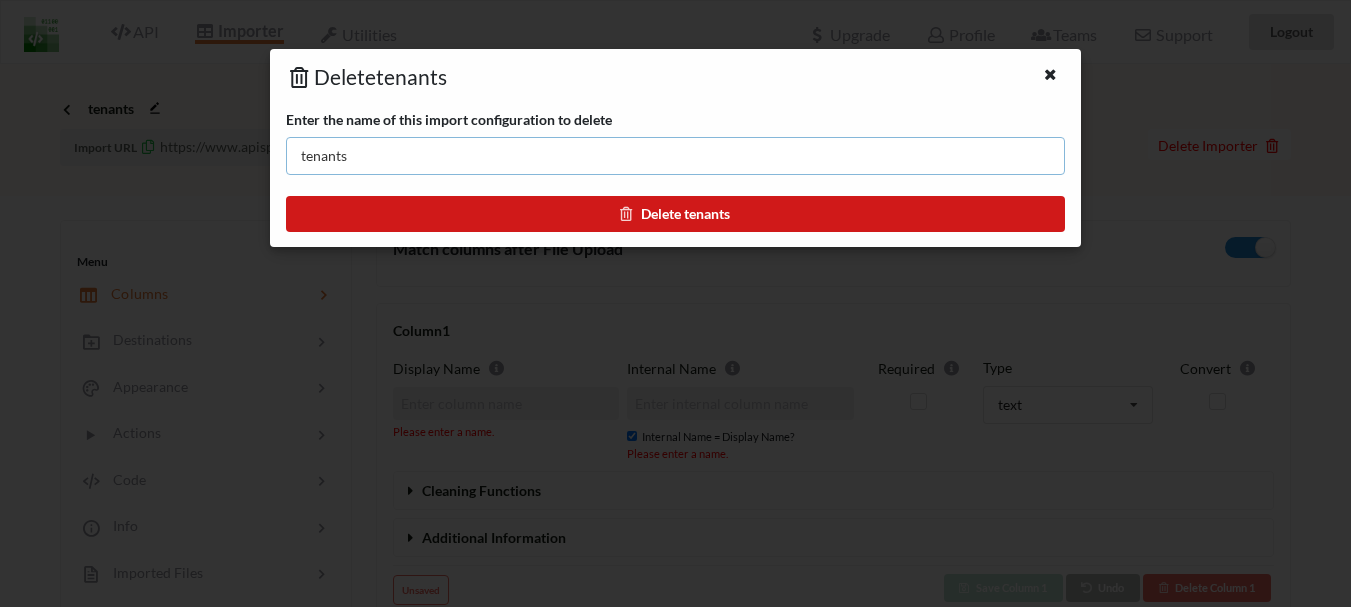 type on "tenants" 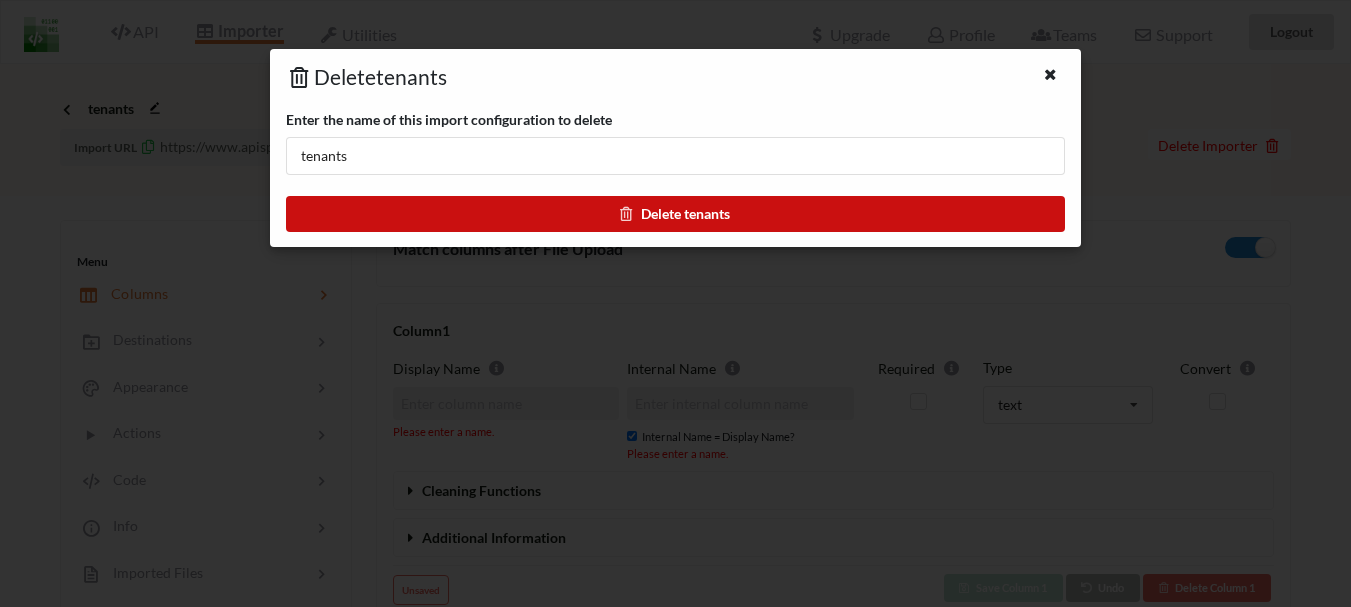 click on "Delete tenants" at bounding box center (675, 214) 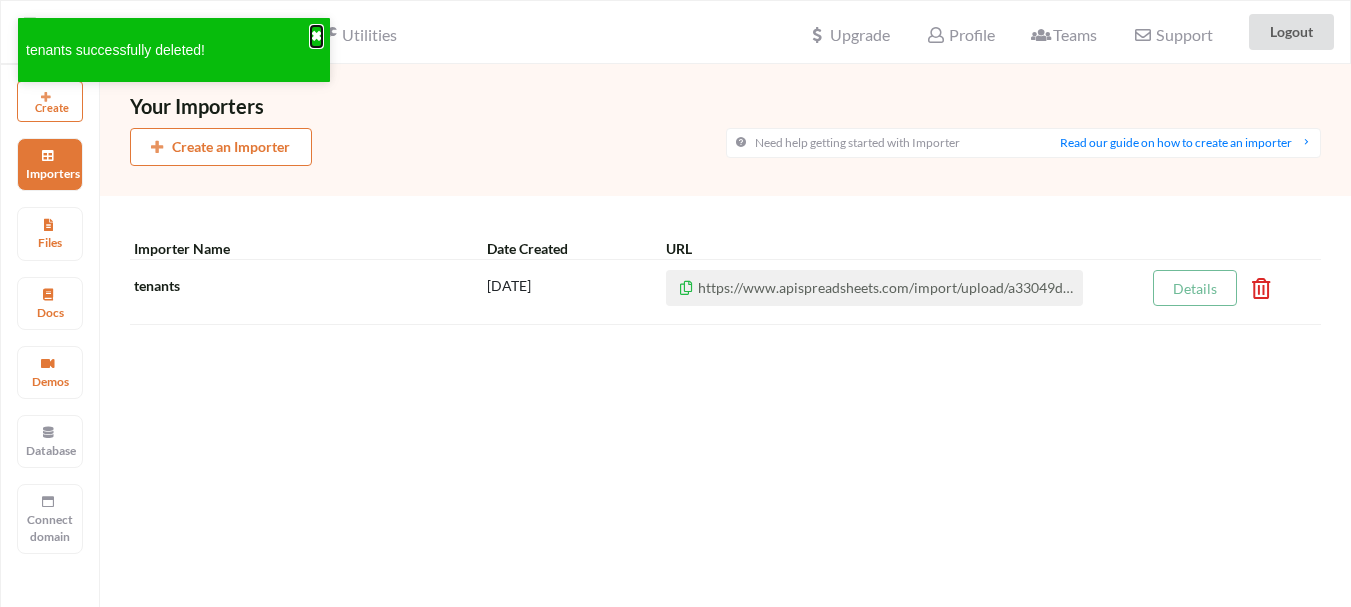 click on "✖" at bounding box center [316, 36] 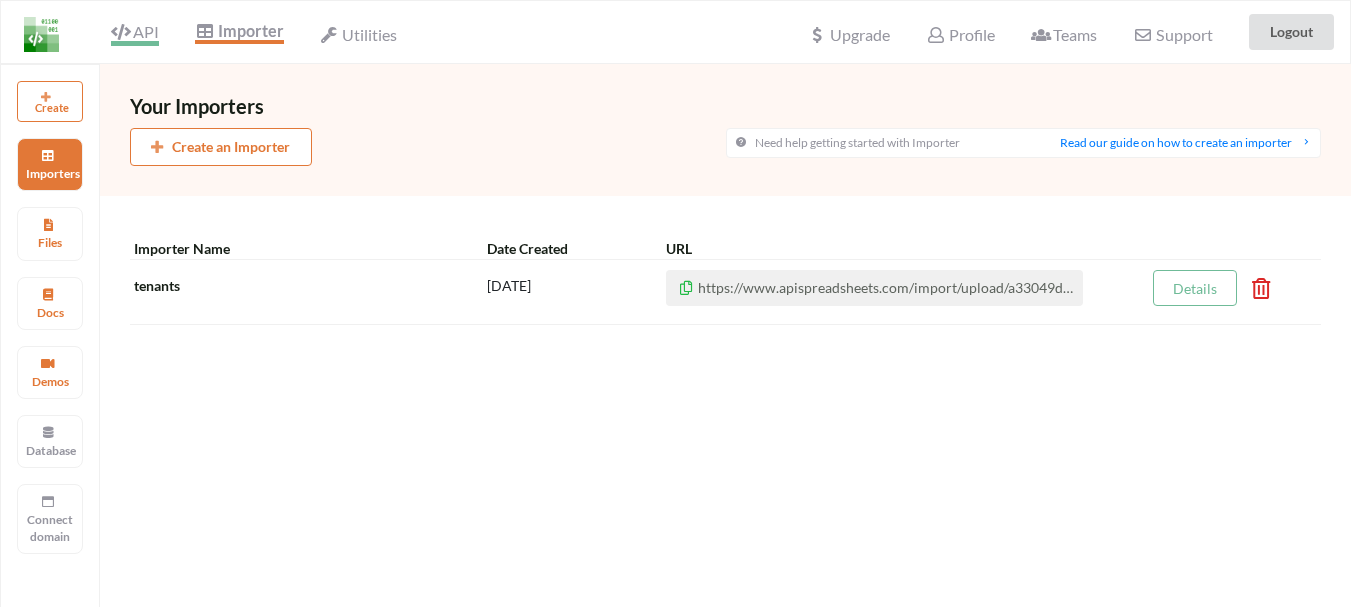 click on "API" at bounding box center [135, 34] 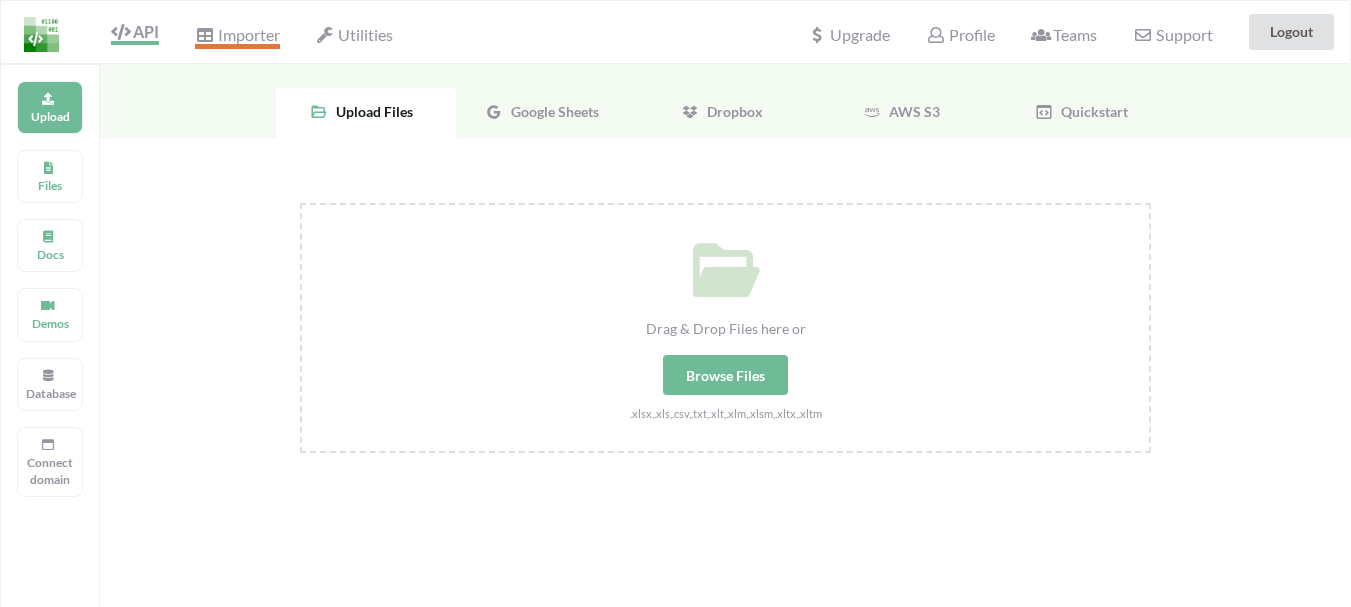click on "Importer" at bounding box center (237, 37) 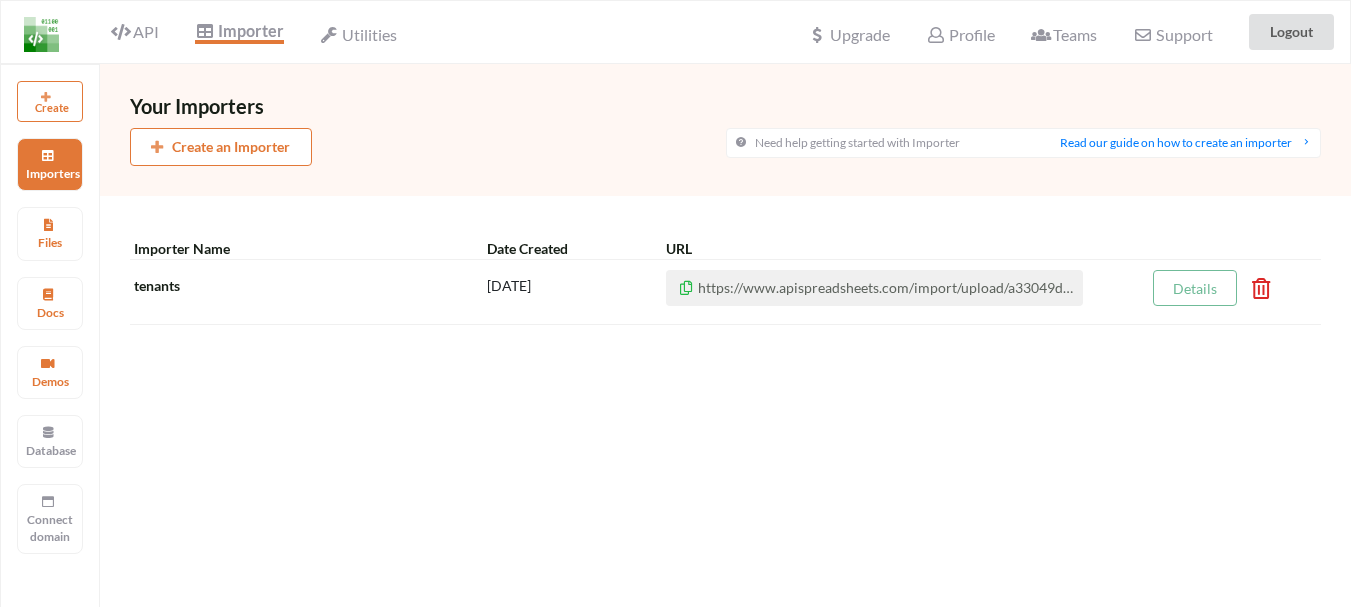 click on "Utilities" at bounding box center (358, 32) 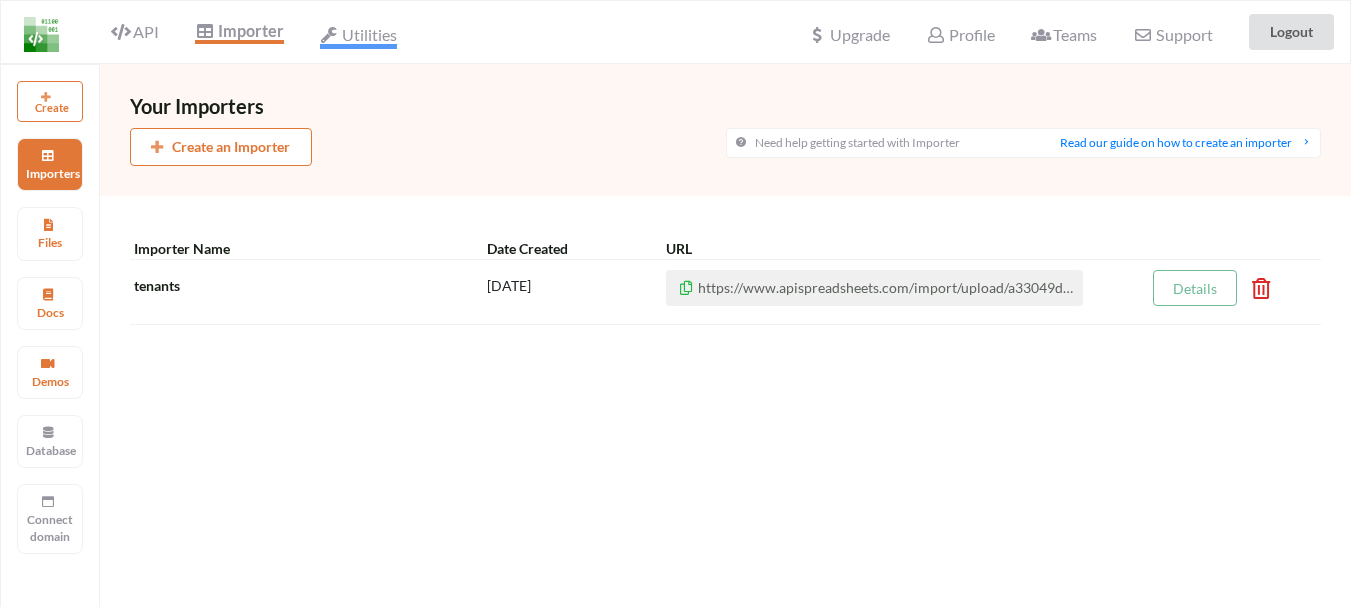 click on "Utilities" at bounding box center [358, 37] 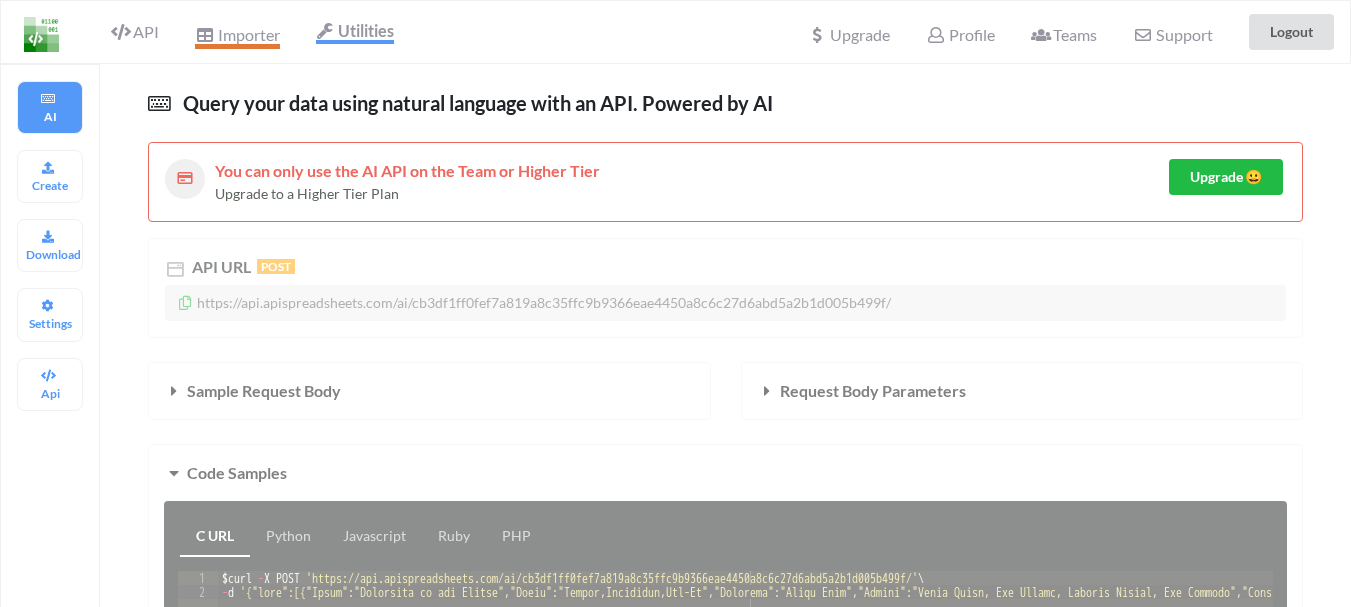 click on "Importer" at bounding box center (237, 37) 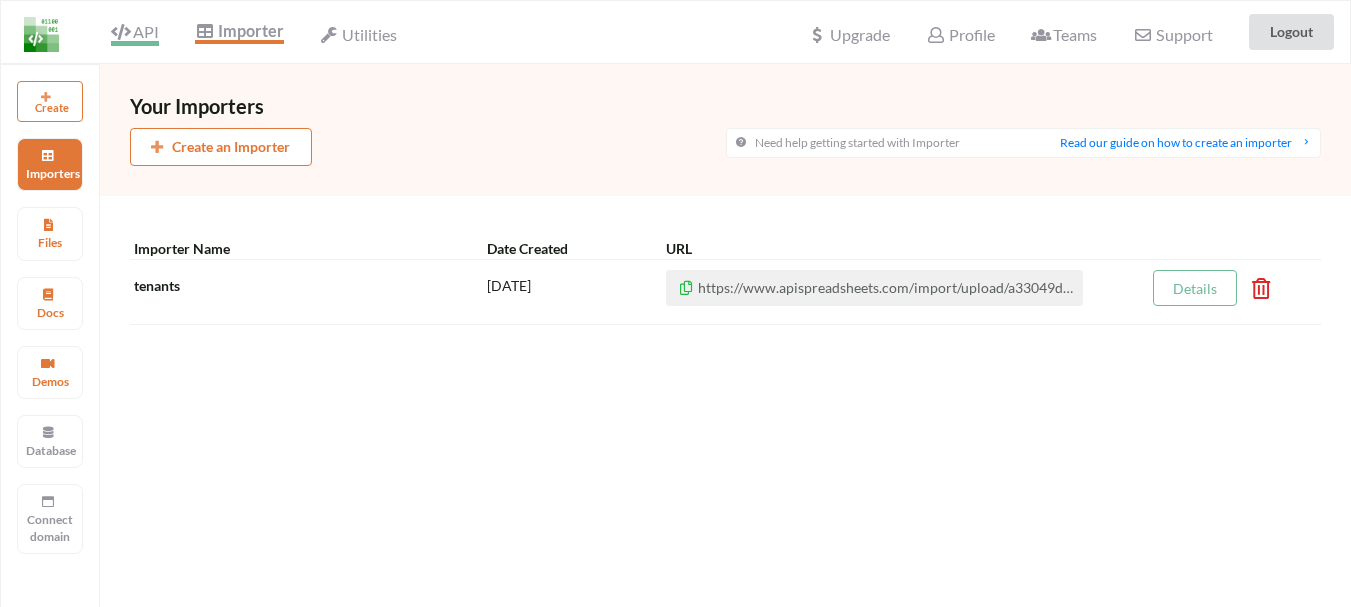 click on "API" at bounding box center [135, 34] 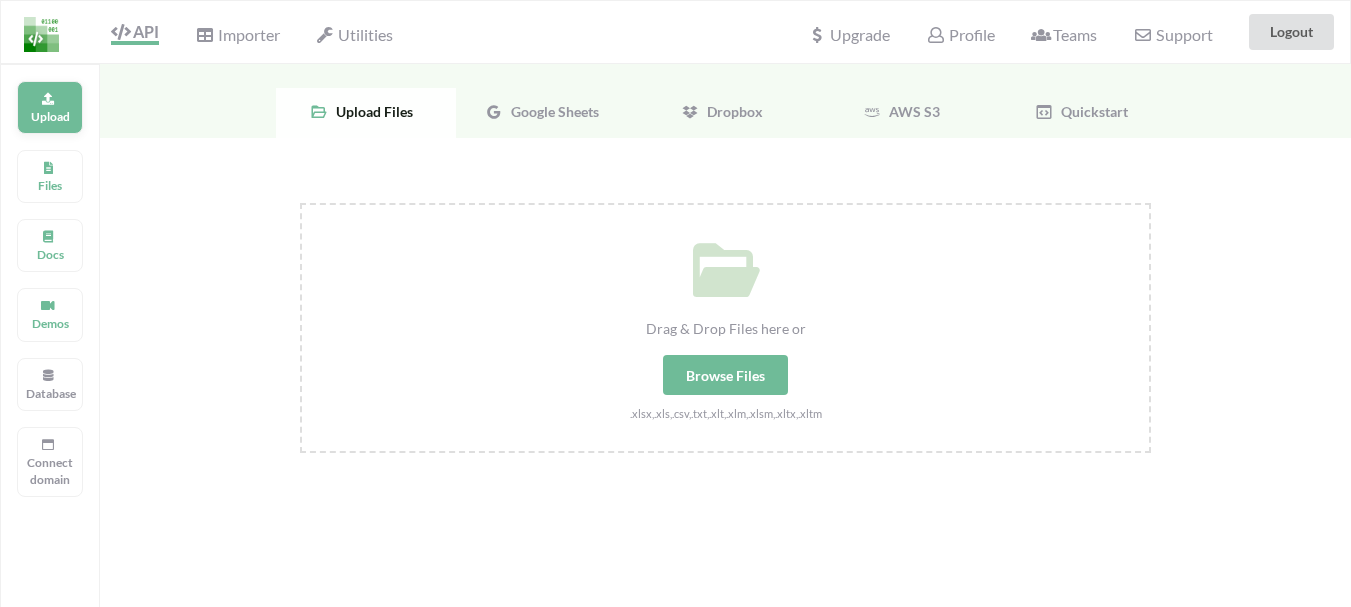 click on "Upload" at bounding box center [50, 116] 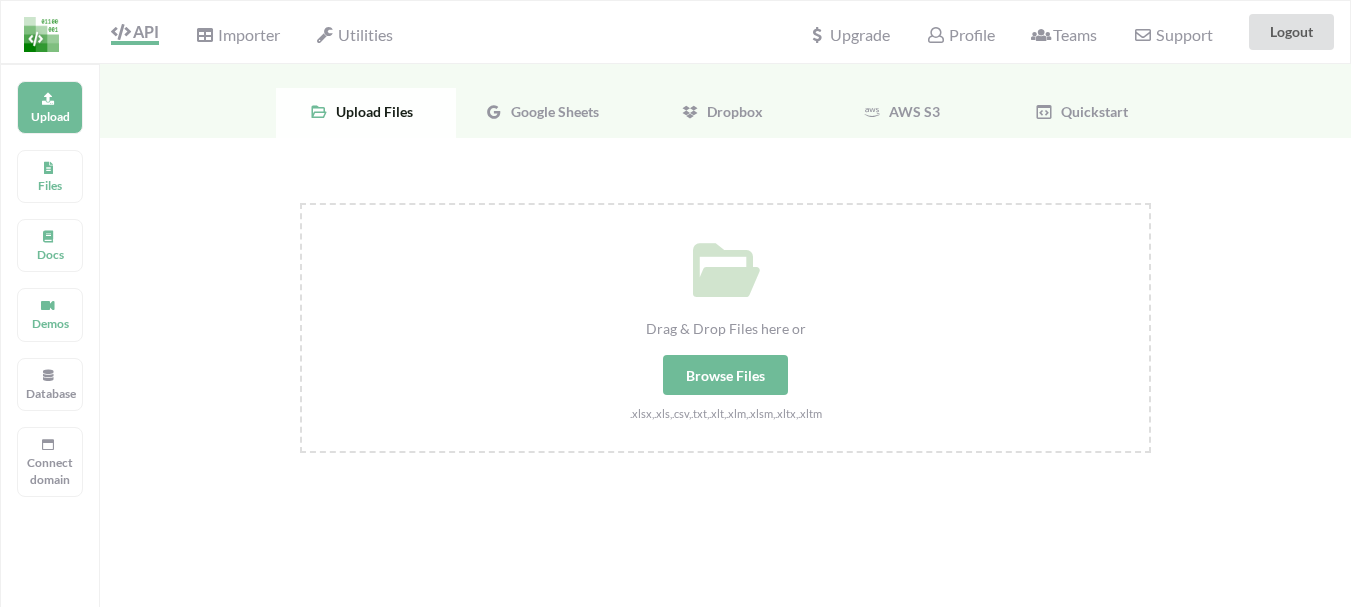 click on "Google Sheets" at bounding box center [370, 111] 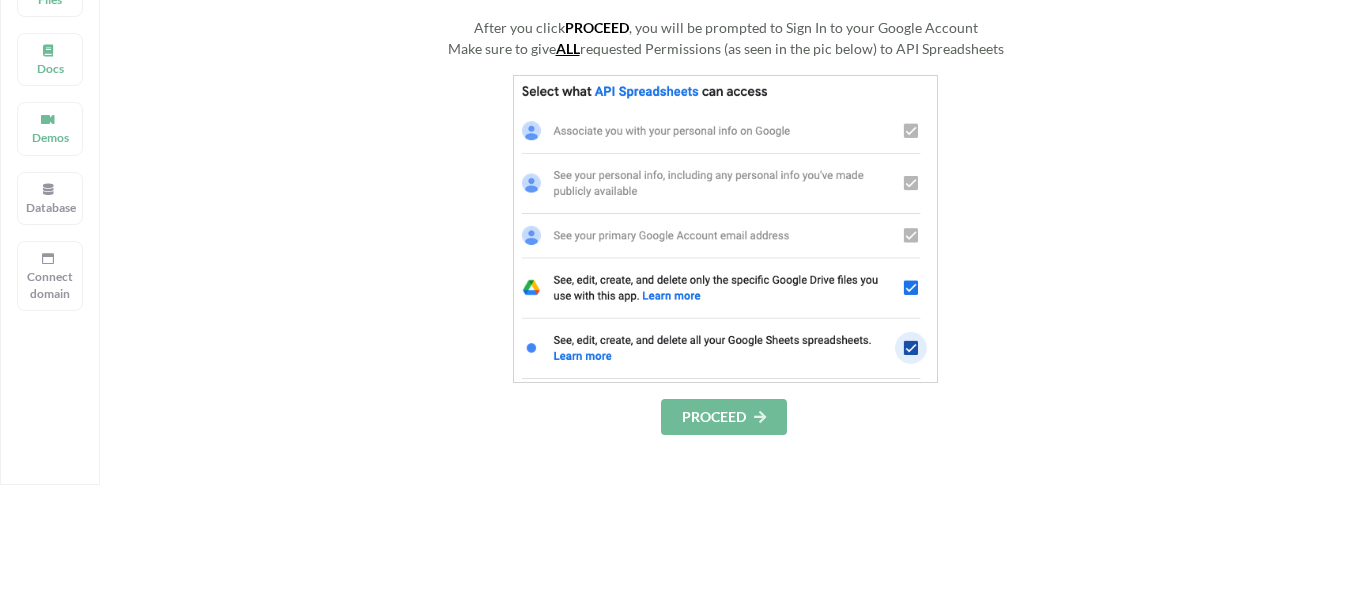 scroll, scrollTop: 242, scrollLeft: 0, axis: vertical 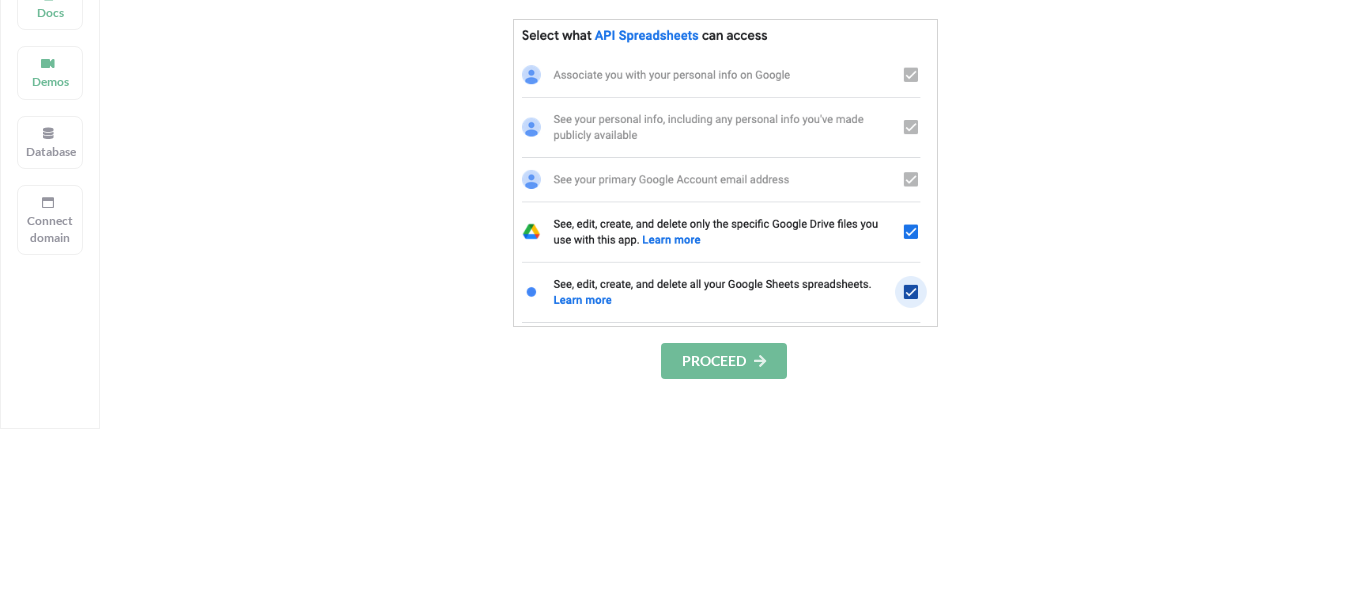 click on "PROCEED" at bounding box center (724, 361) 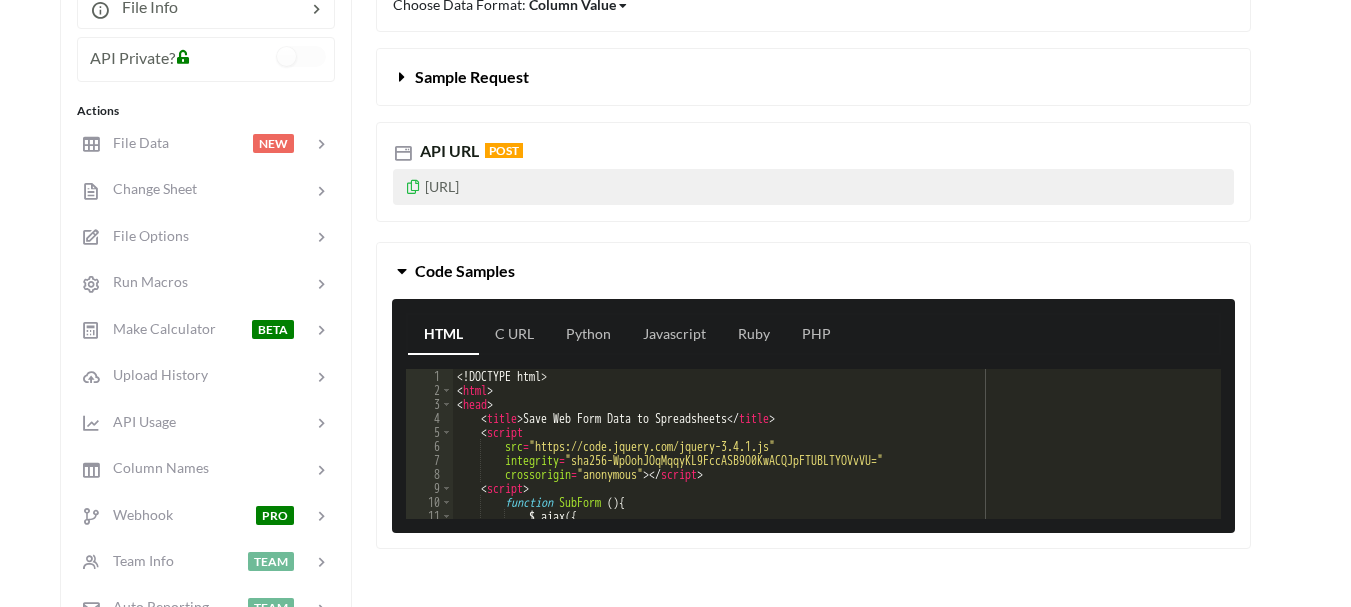 scroll, scrollTop: 327, scrollLeft: 0, axis: vertical 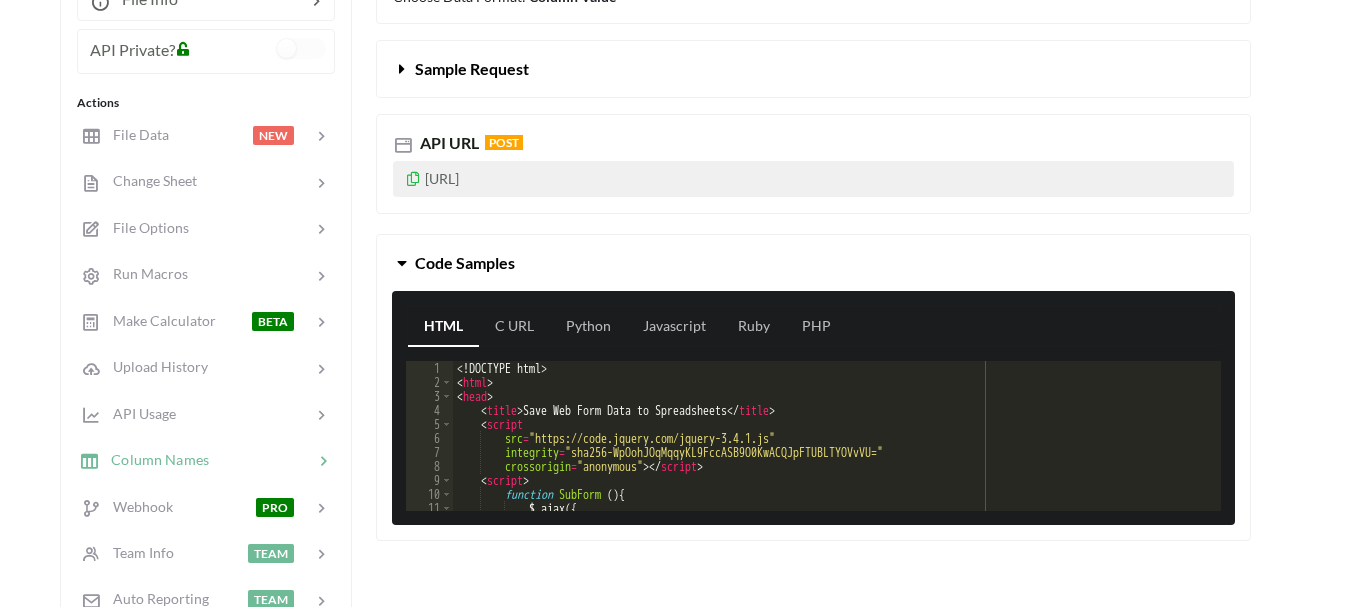 click at bounding box center [211, 135] 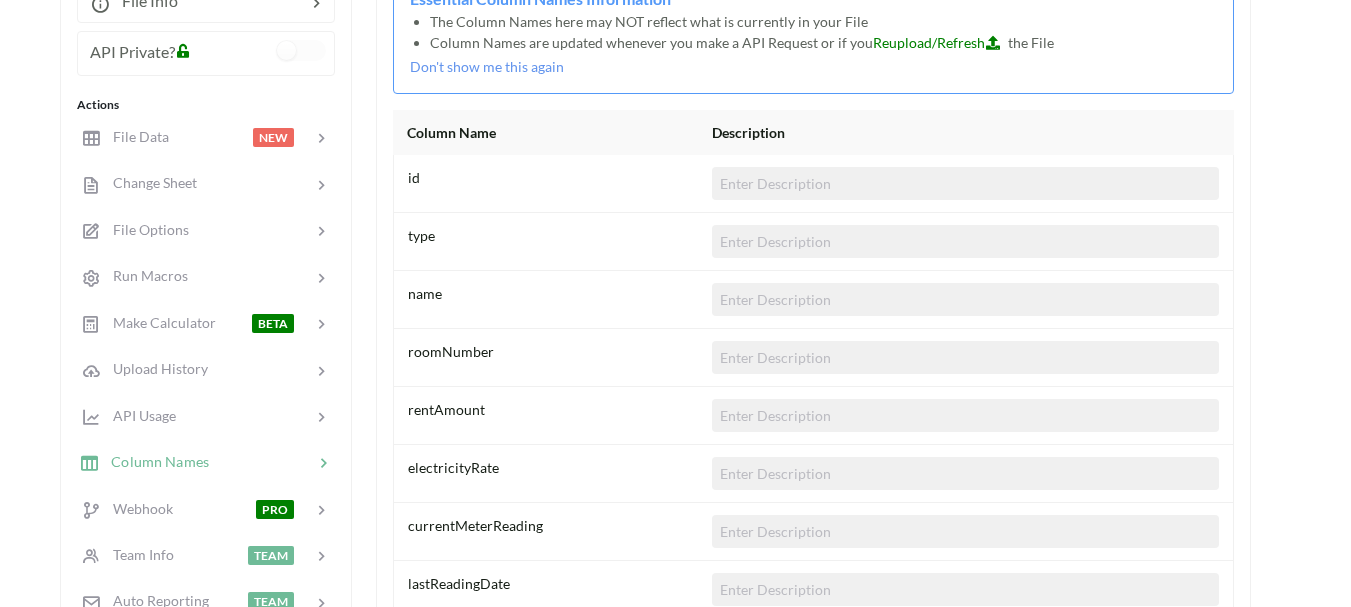 scroll, scrollTop: 329, scrollLeft: 0, axis: vertical 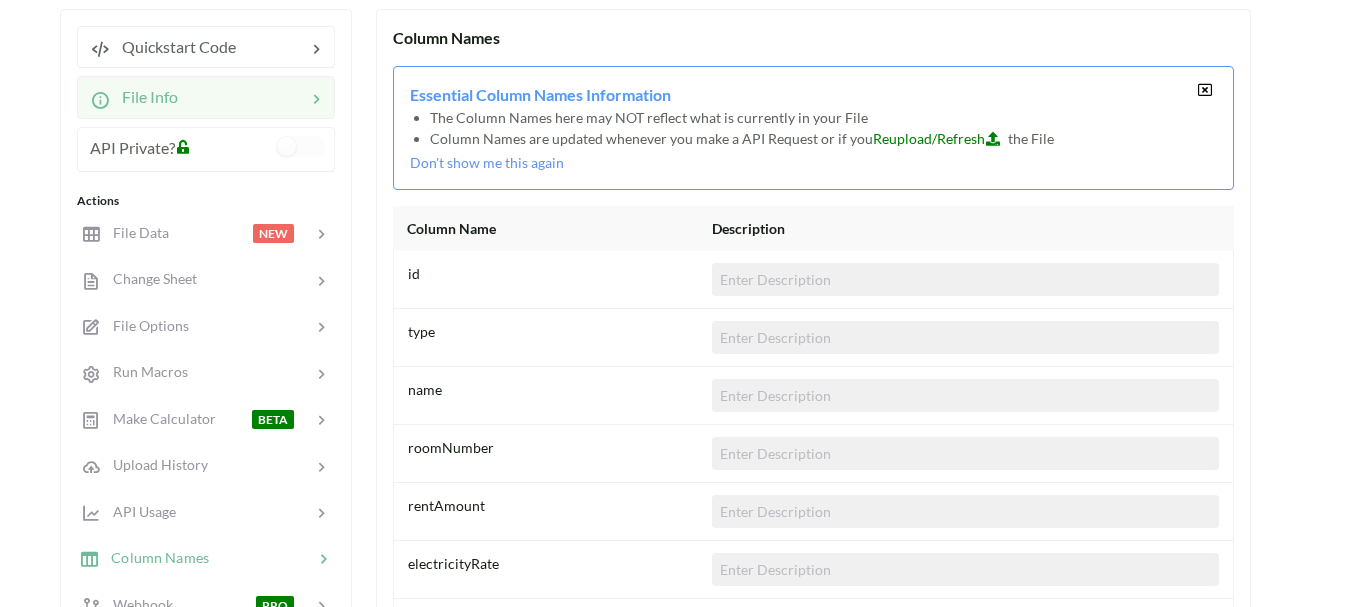 click at bounding box center [271, 47] 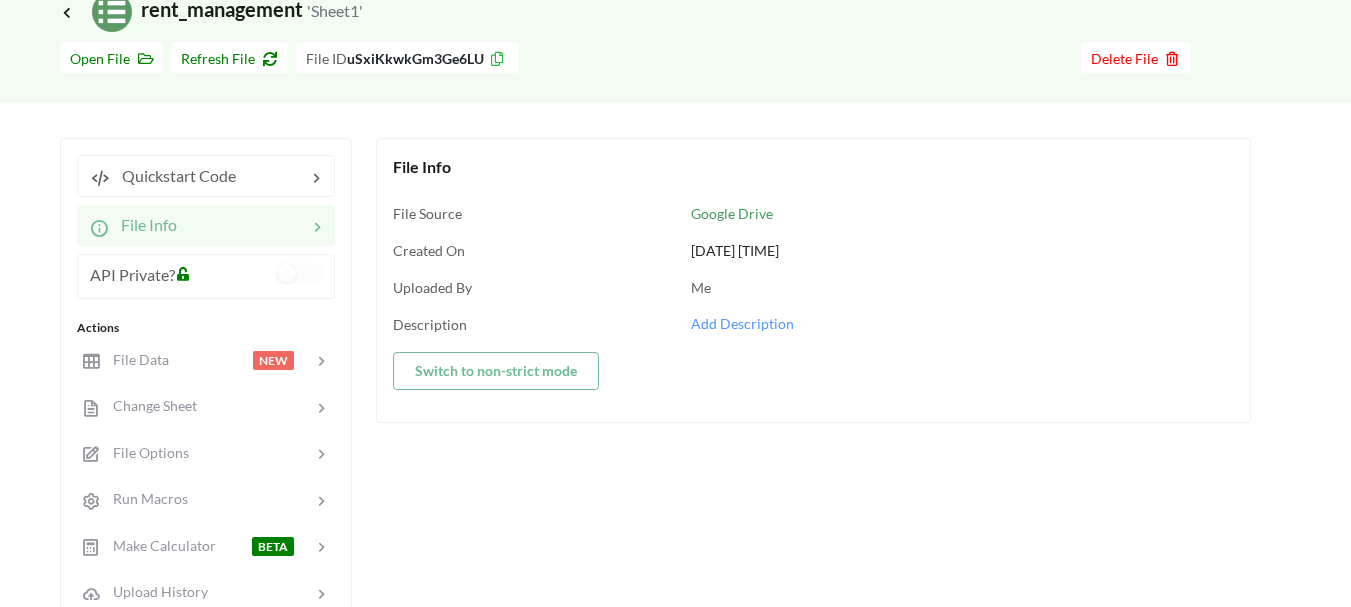 scroll, scrollTop: 0, scrollLeft: 0, axis: both 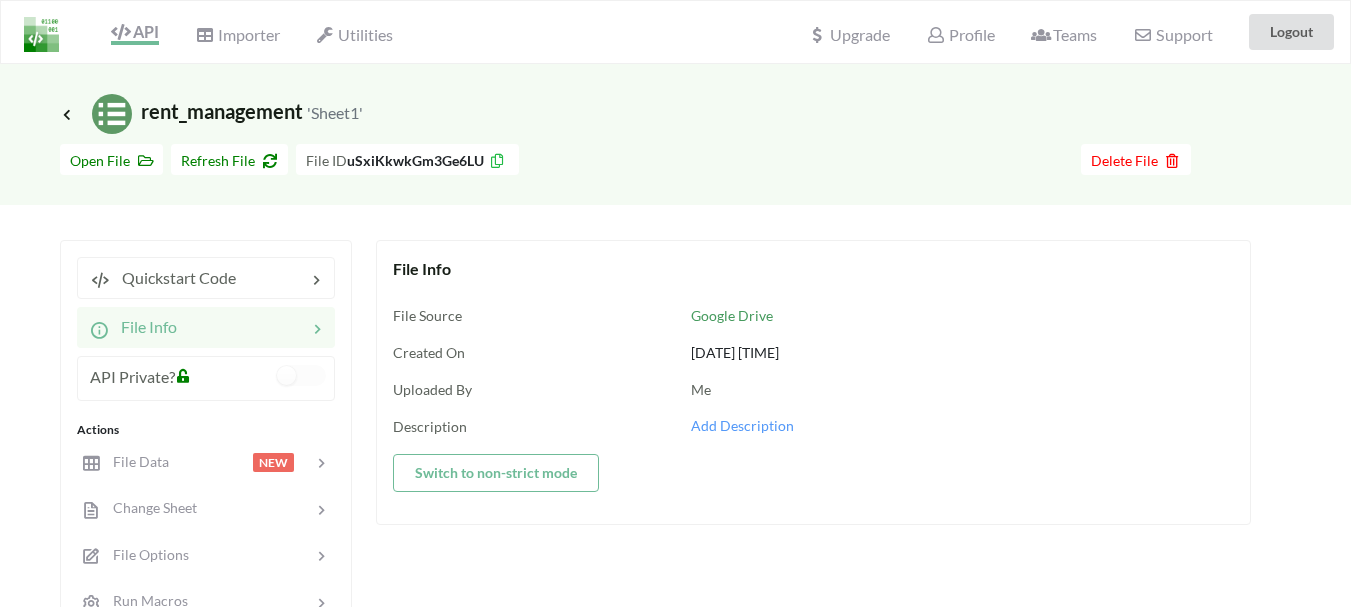 click at bounding box center [497, 158] 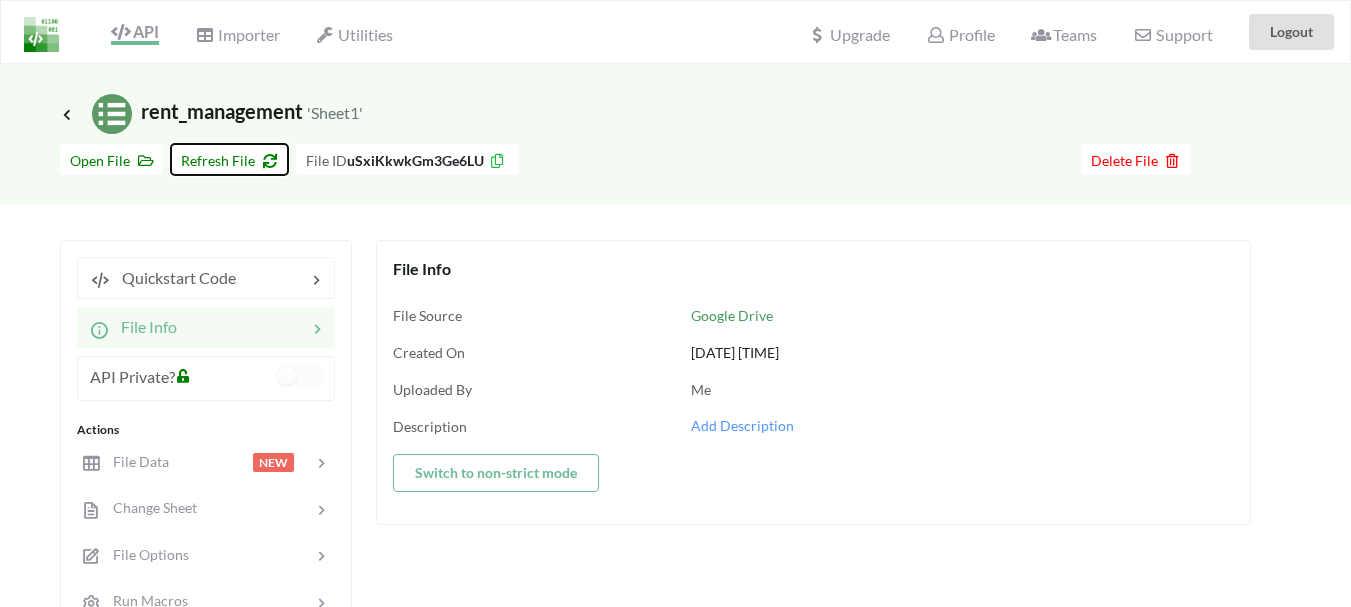 click on "Refresh File" at bounding box center (111, 160) 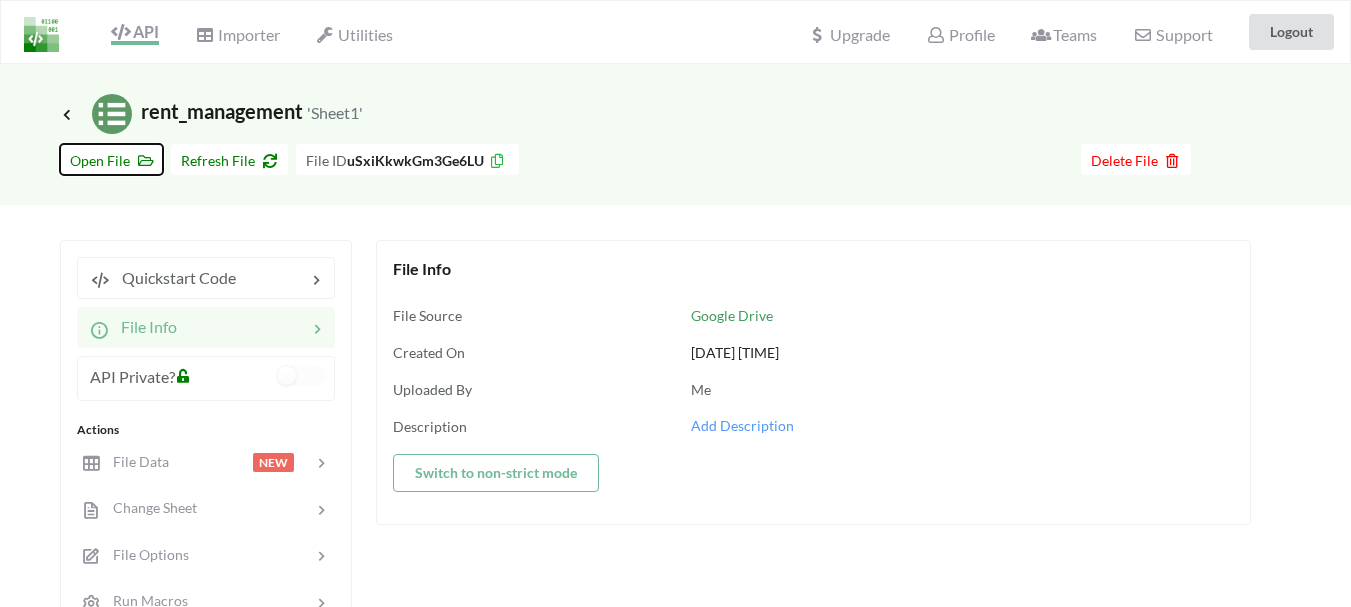 click on "Open File" at bounding box center [111, 160] 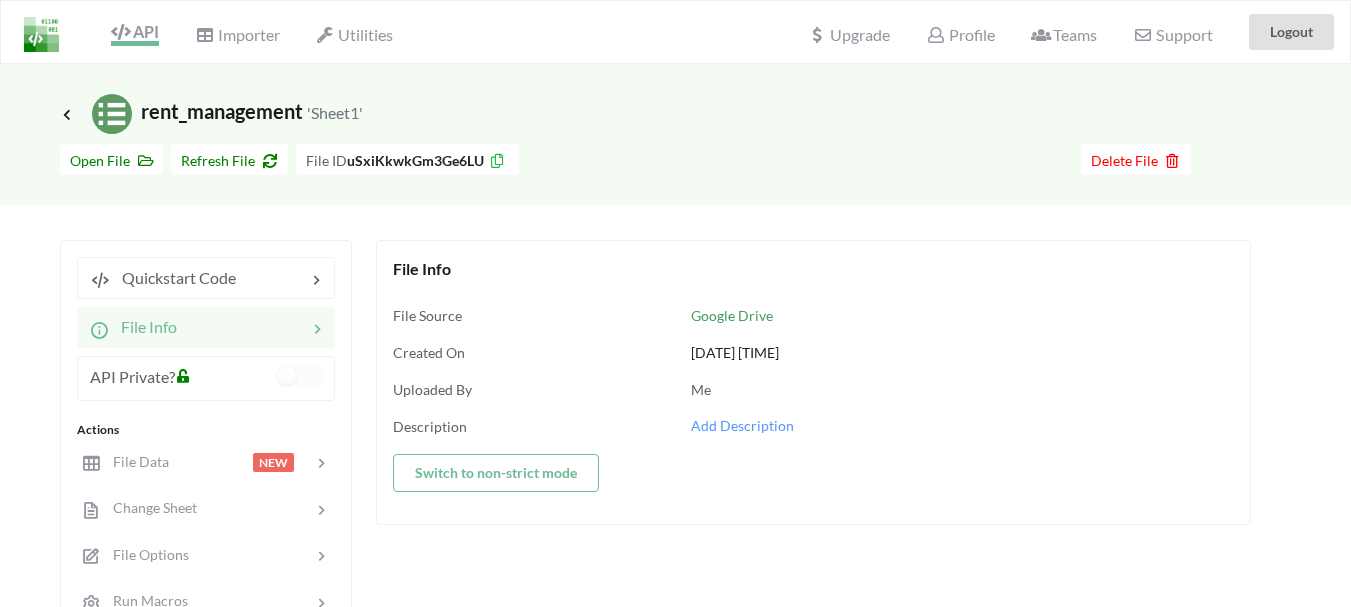 click at bounding box center (120, 32) 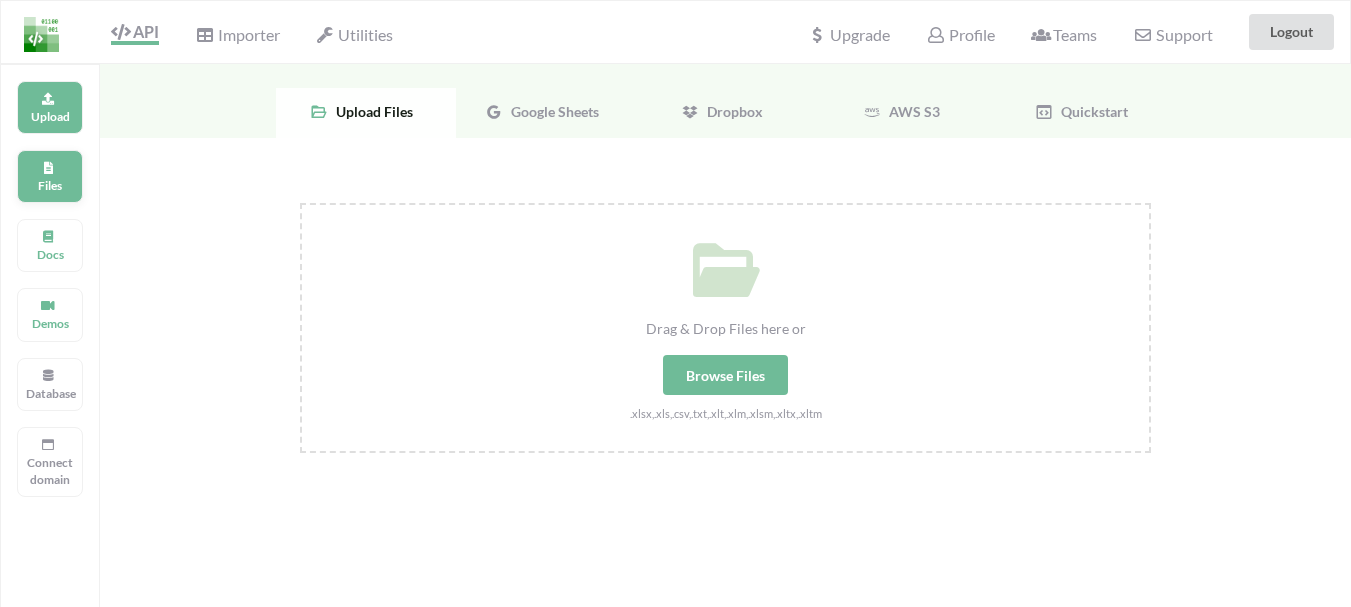 click on "Files" at bounding box center [50, 116] 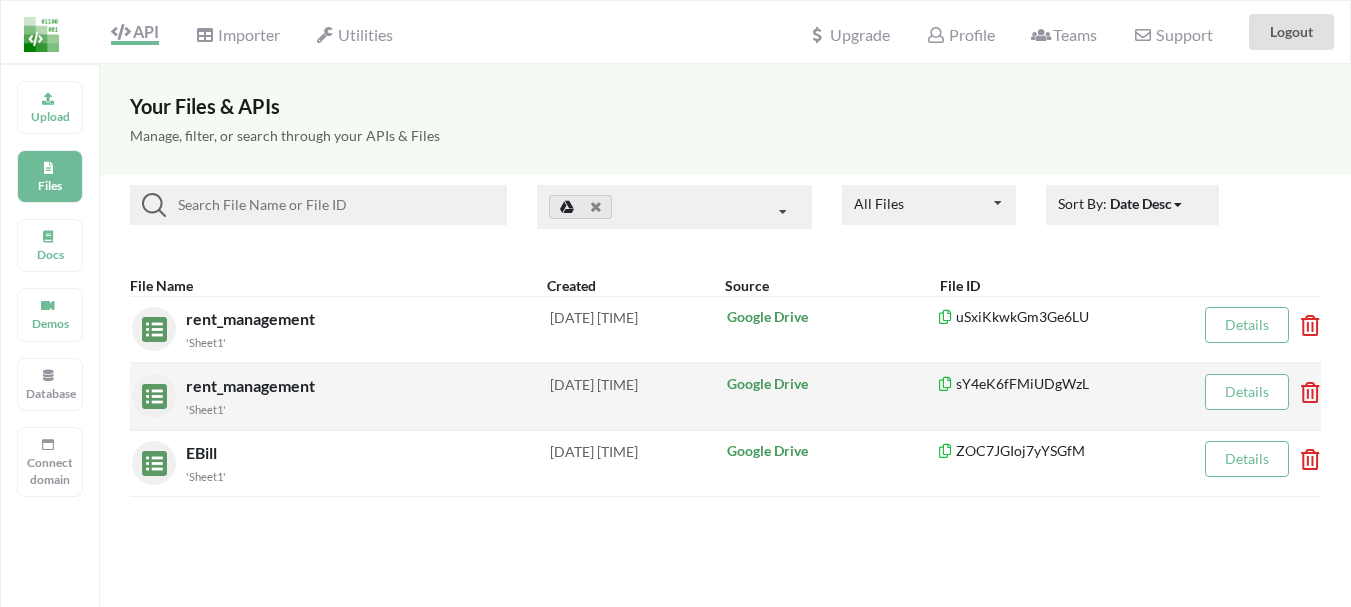 click at bounding box center [1304, 319] 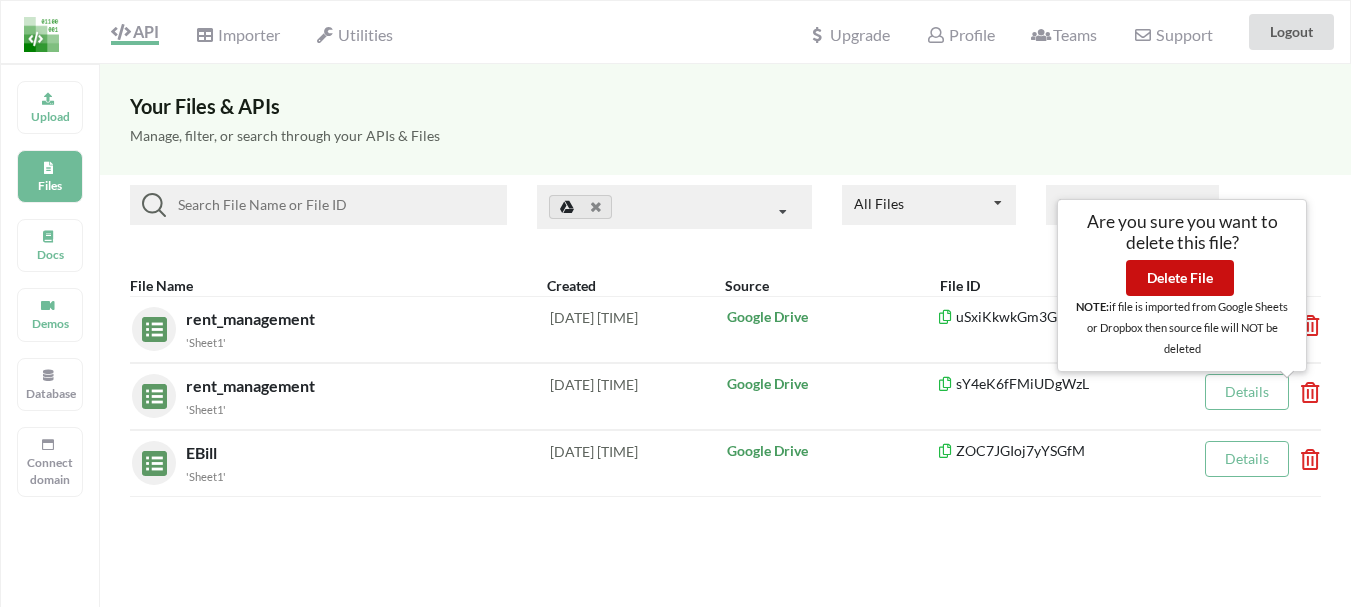 click on "Delete File" at bounding box center (1180, 278) 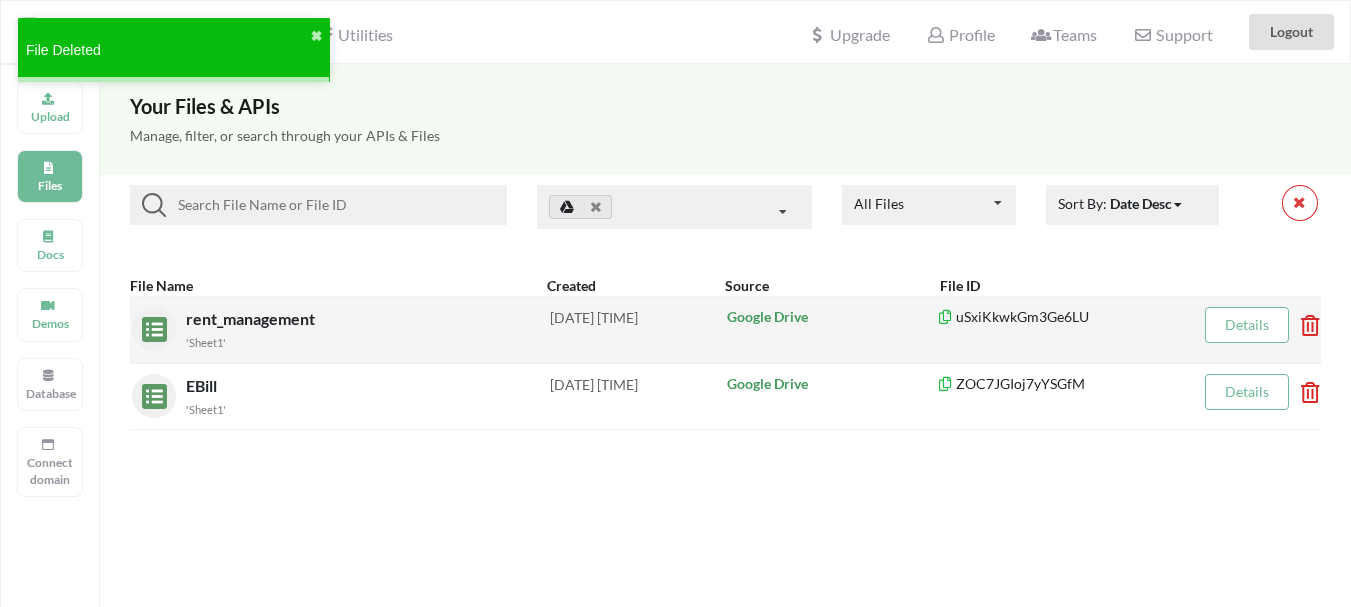 click on "Details" at bounding box center [1247, 324] 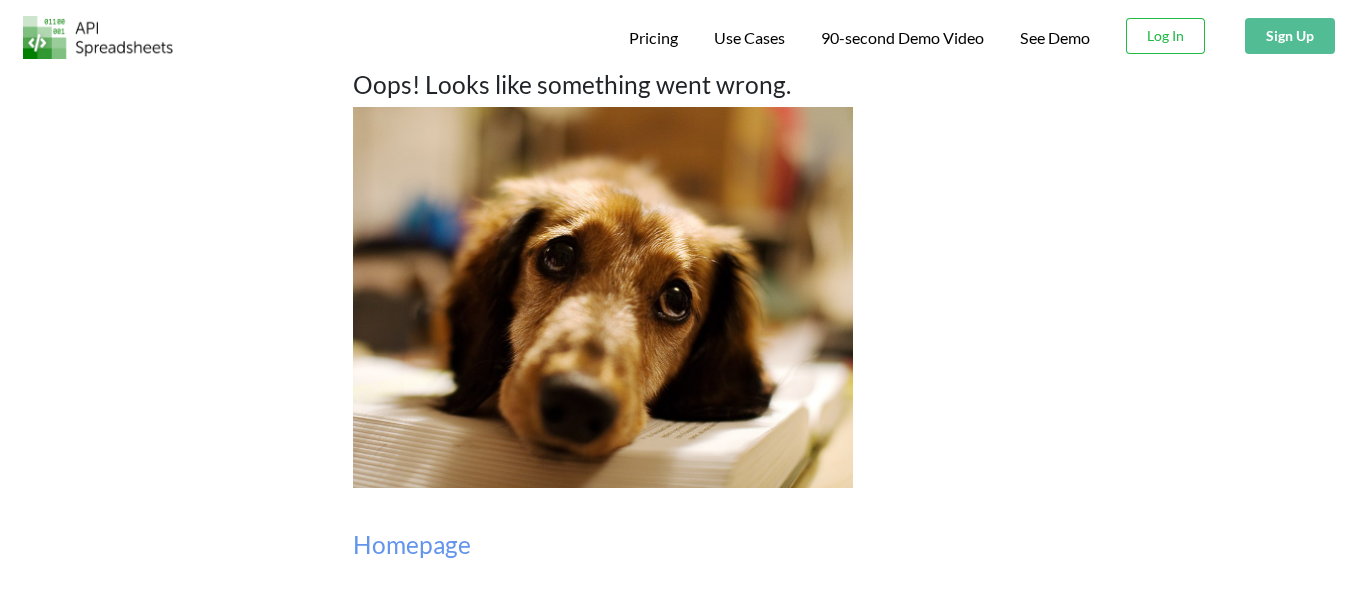 scroll, scrollTop: 0, scrollLeft: 0, axis: both 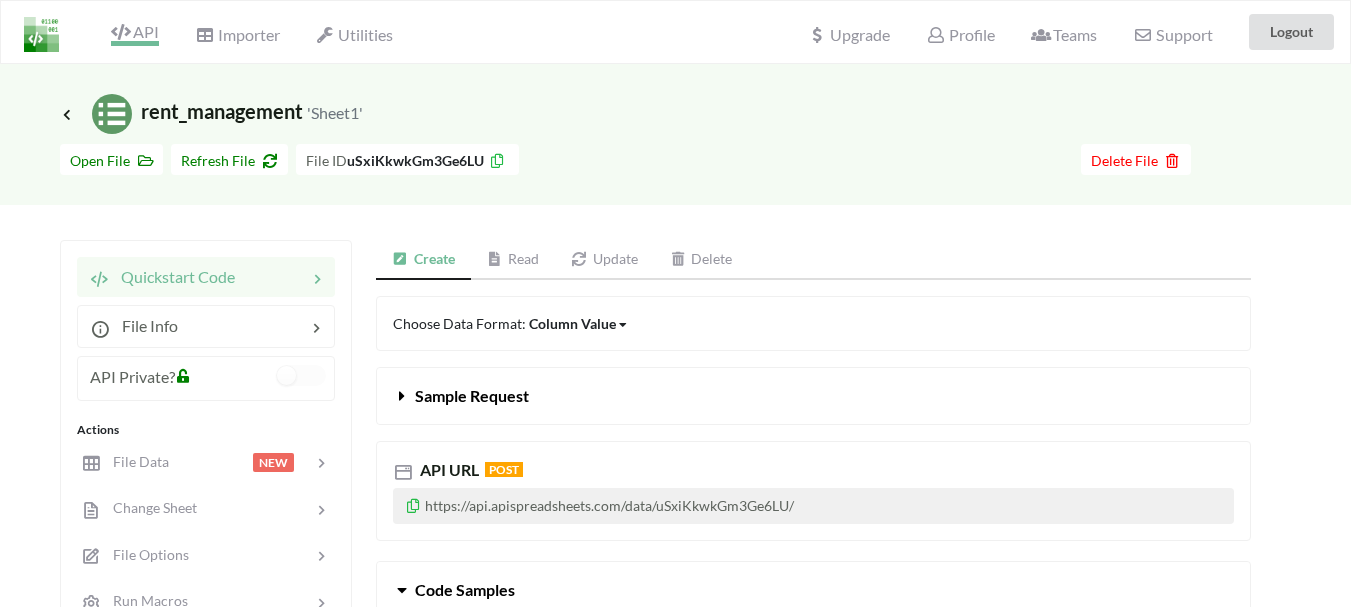 click on "API" at bounding box center [135, 34] 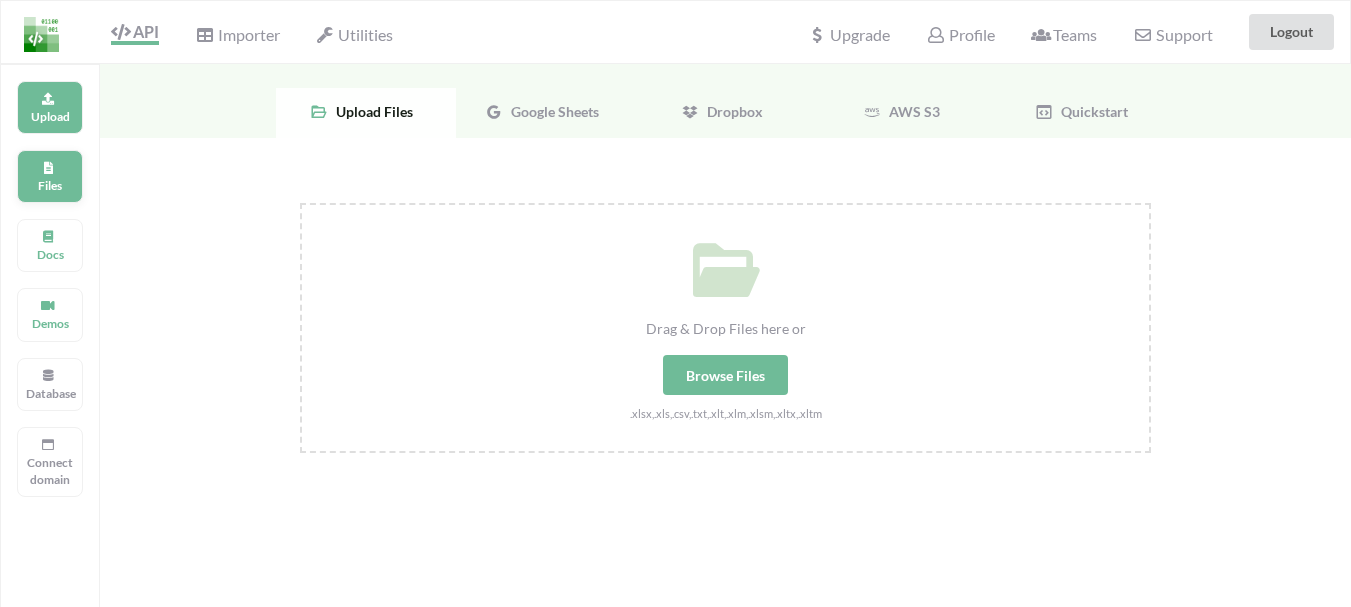click on "Files" at bounding box center (50, 107) 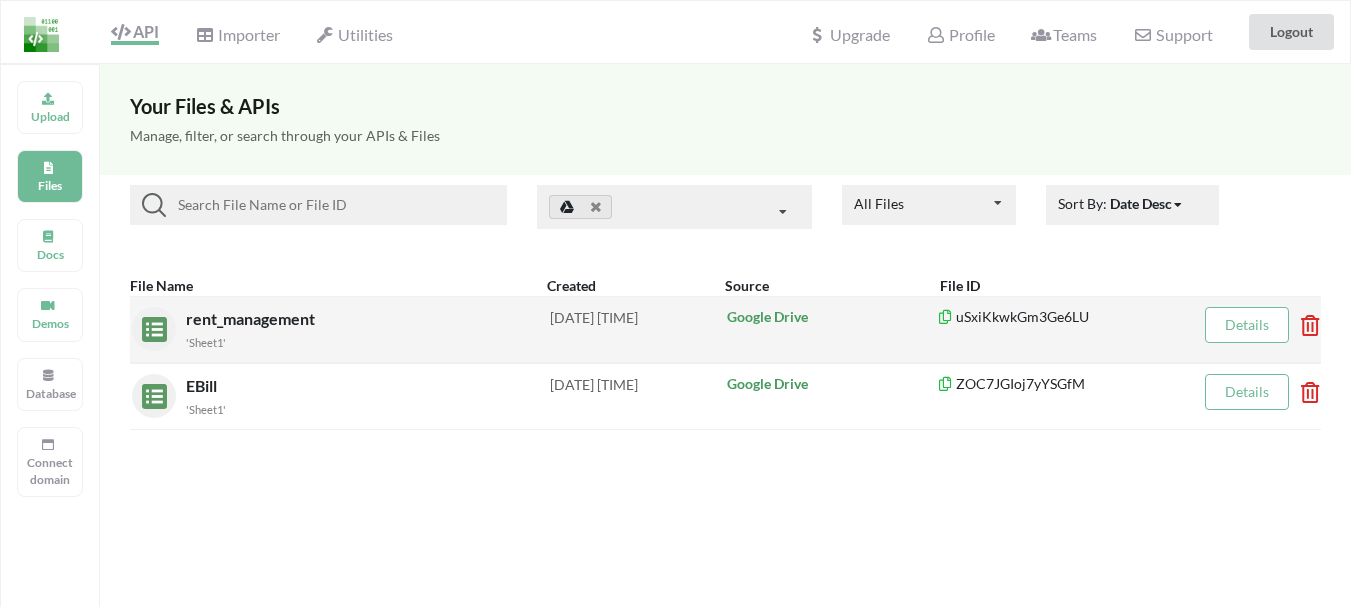 click on "Details" at bounding box center [1247, 324] 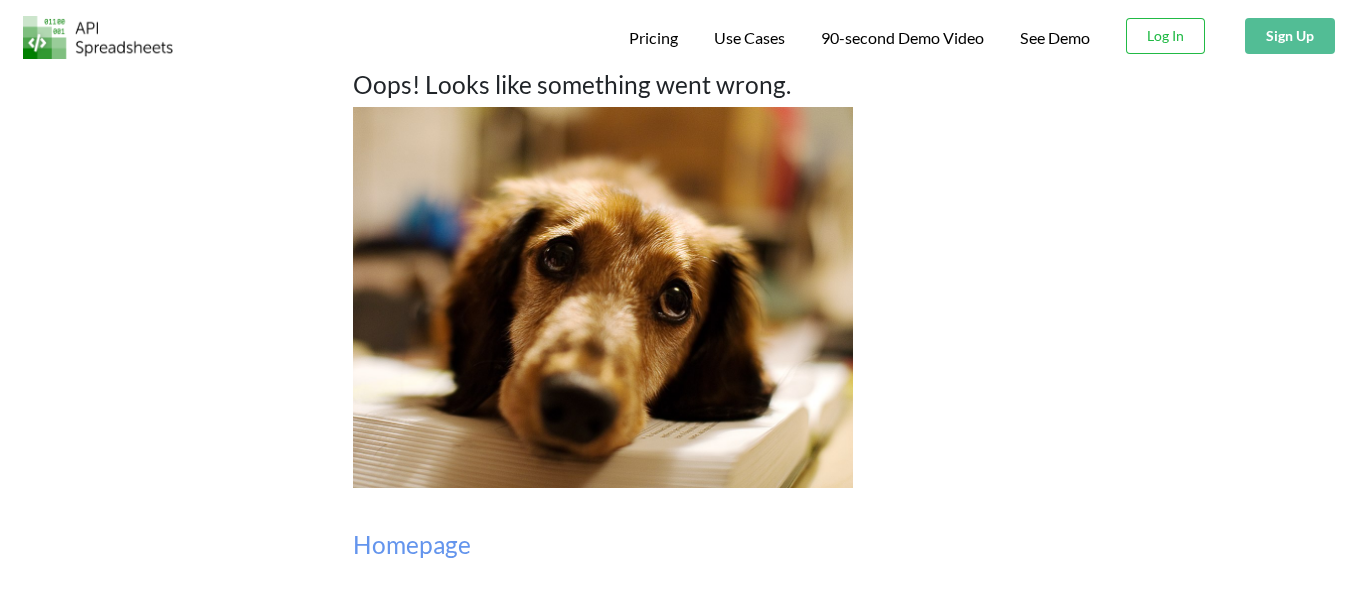 scroll, scrollTop: 0, scrollLeft: 0, axis: both 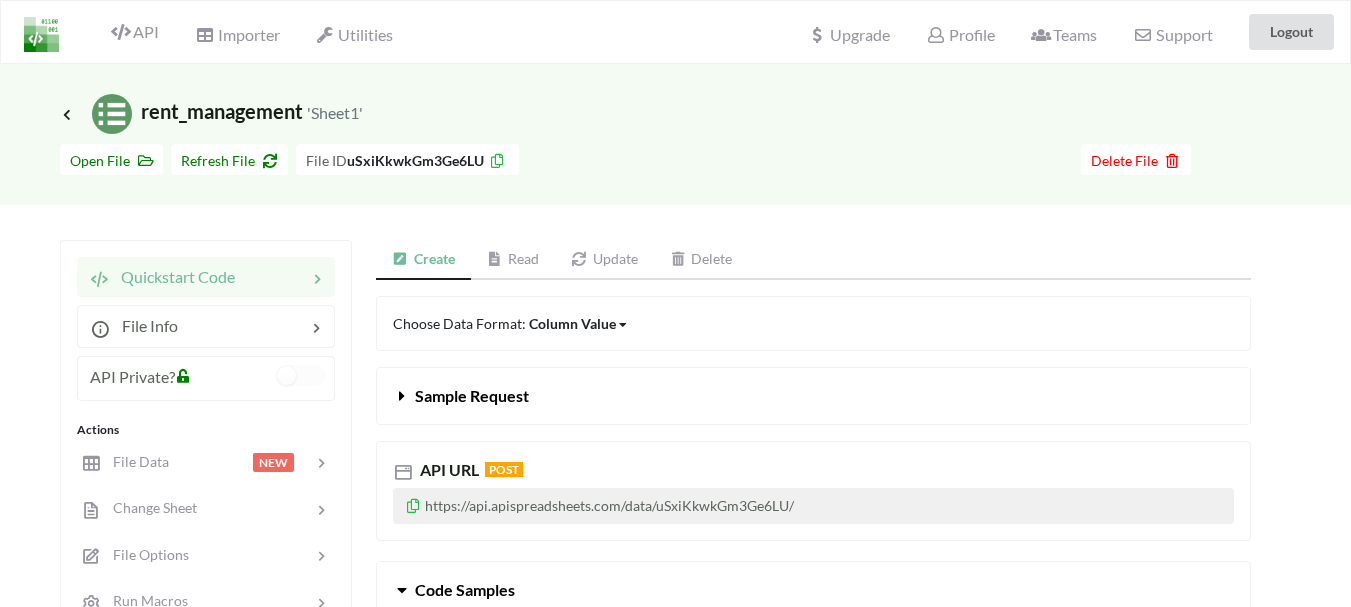 click on "Read" at bounding box center [513, 260] 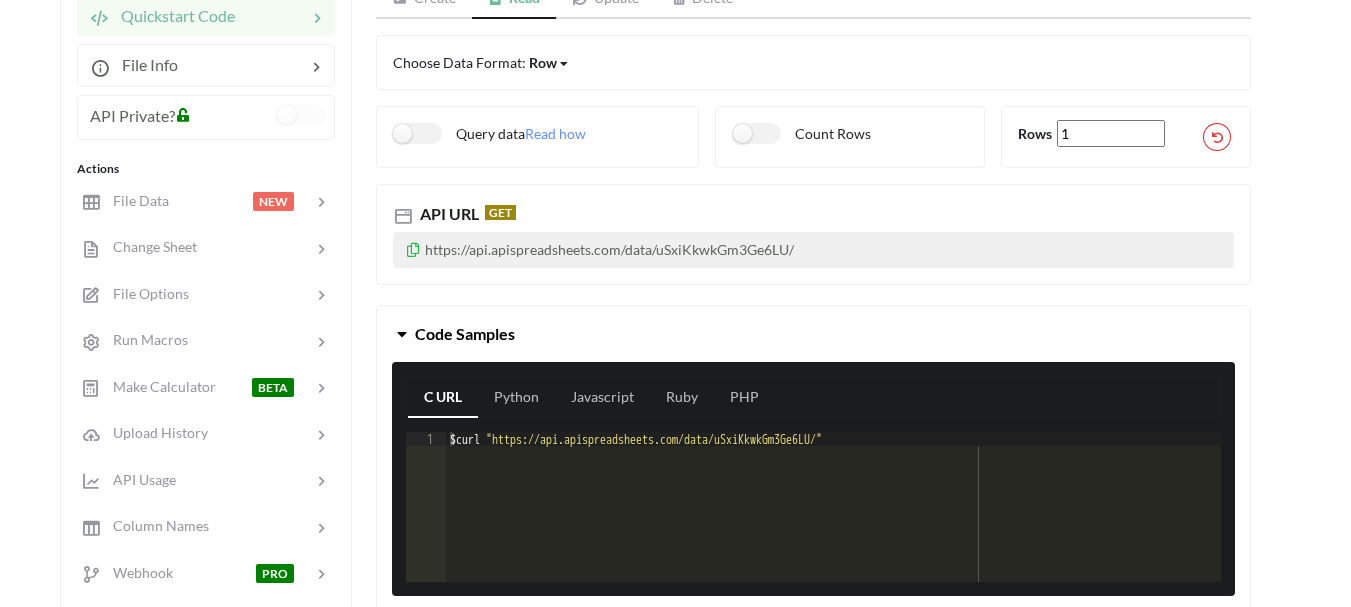 scroll, scrollTop: 445, scrollLeft: 0, axis: vertical 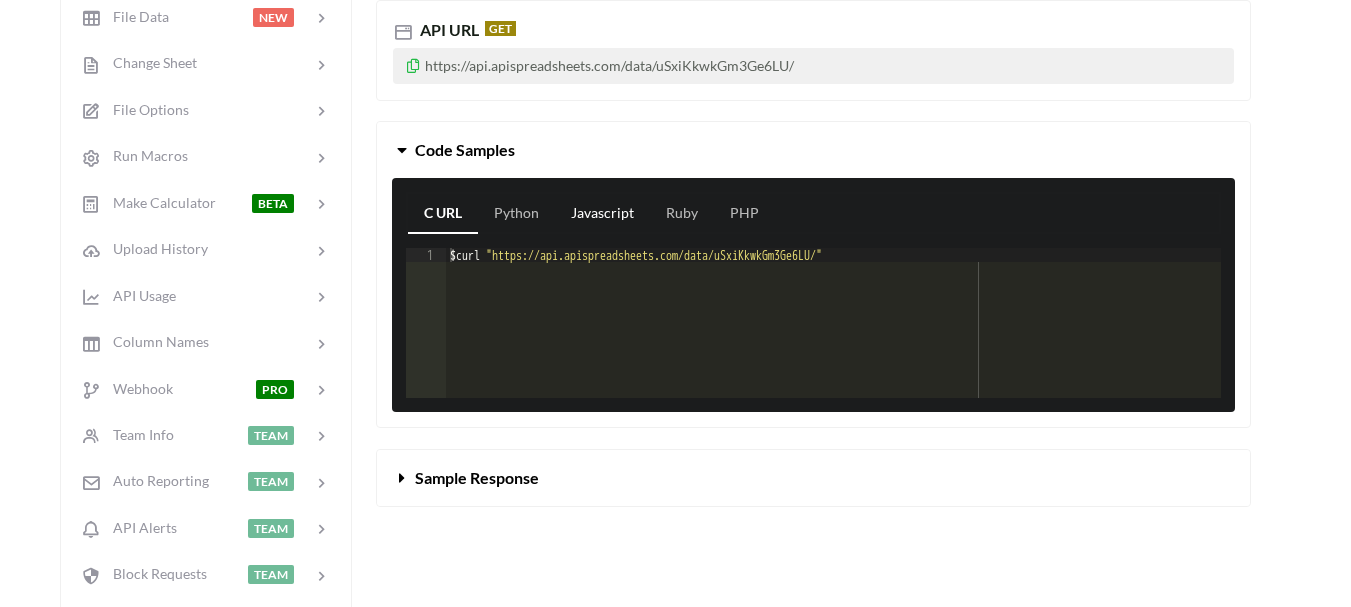 click on "Javascript" at bounding box center [602, 214] 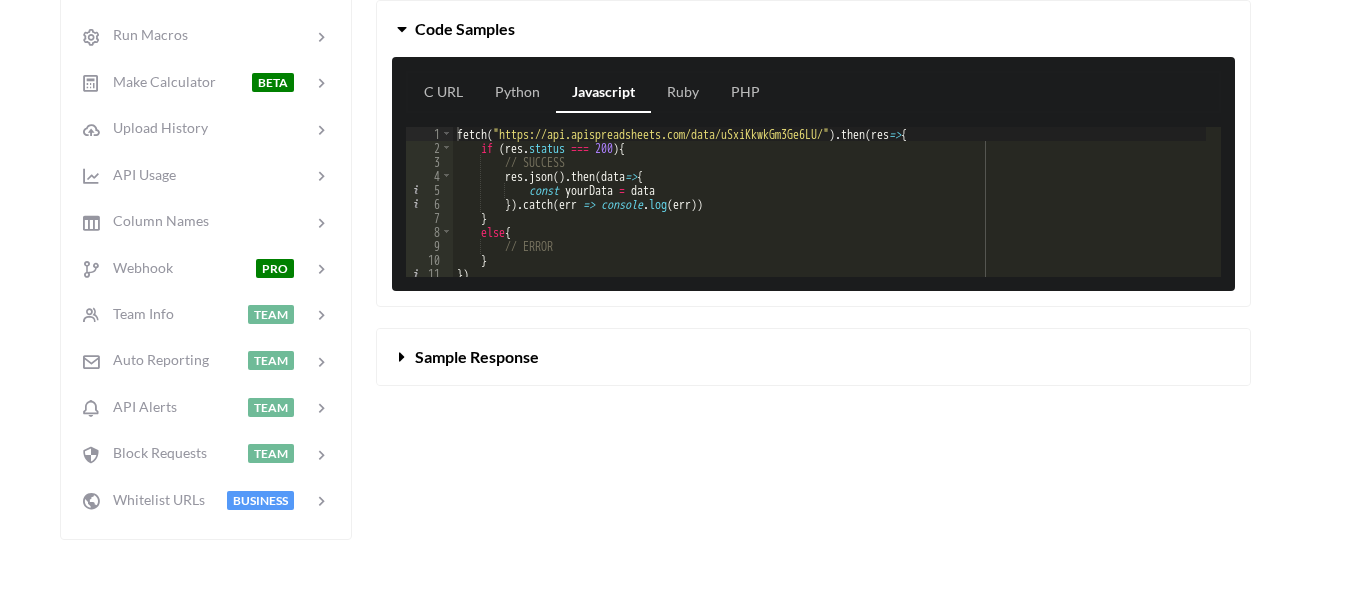 scroll, scrollTop: 559, scrollLeft: 0, axis: vertical 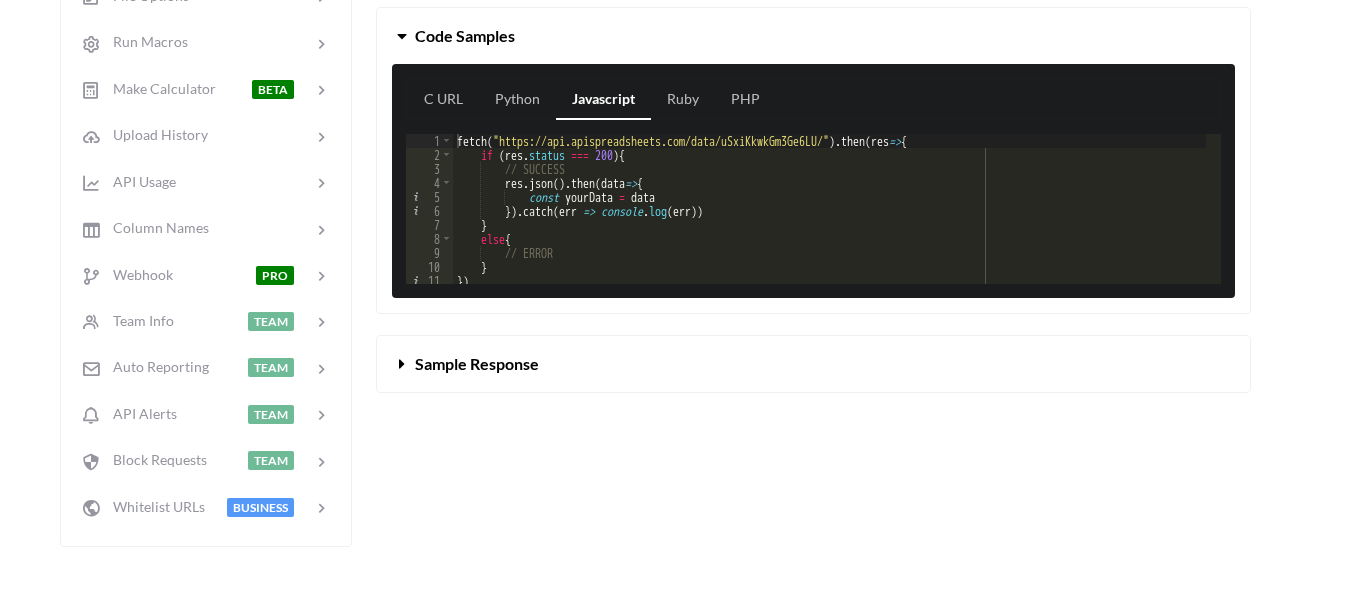 click at bounding box center [402, 360] 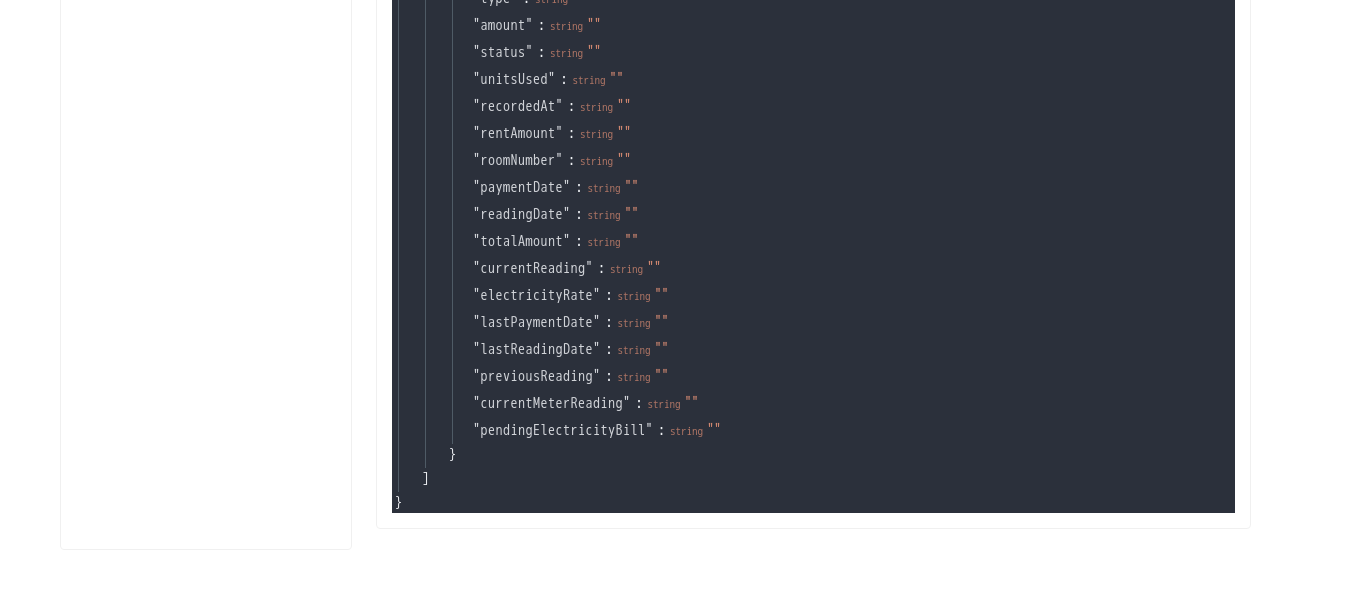 scroll, scrollTop: 0, scrollLeft: 0, axis: both 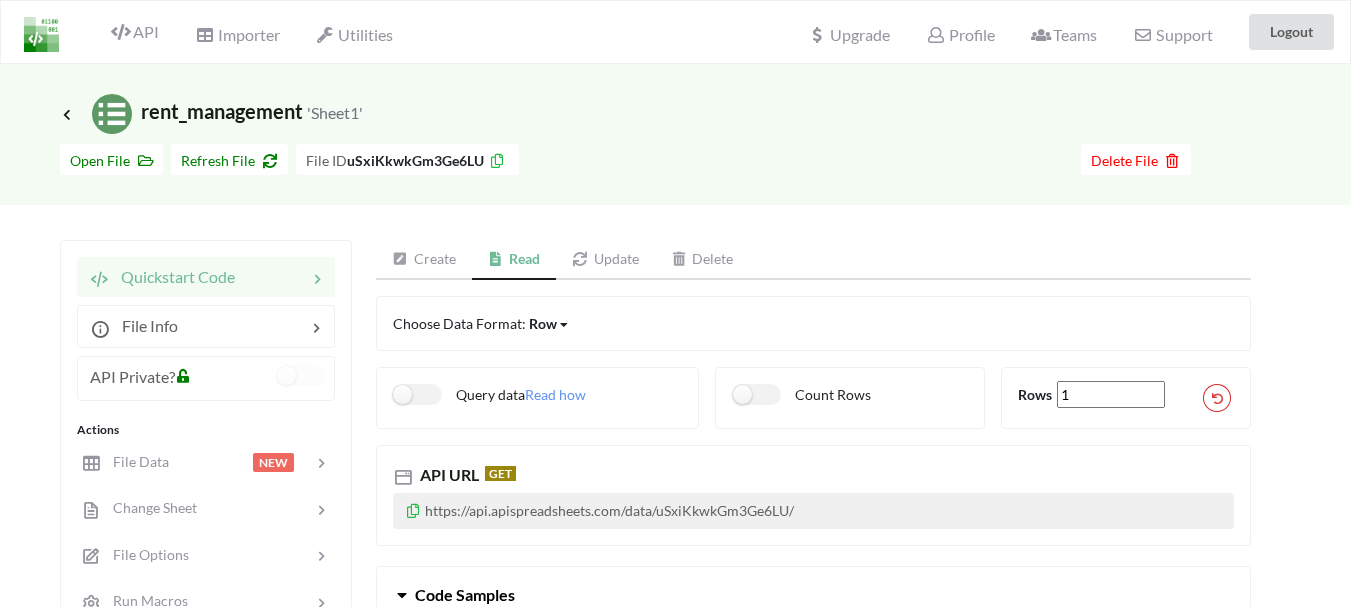 click on "Update" at bounding box center [605, 260] 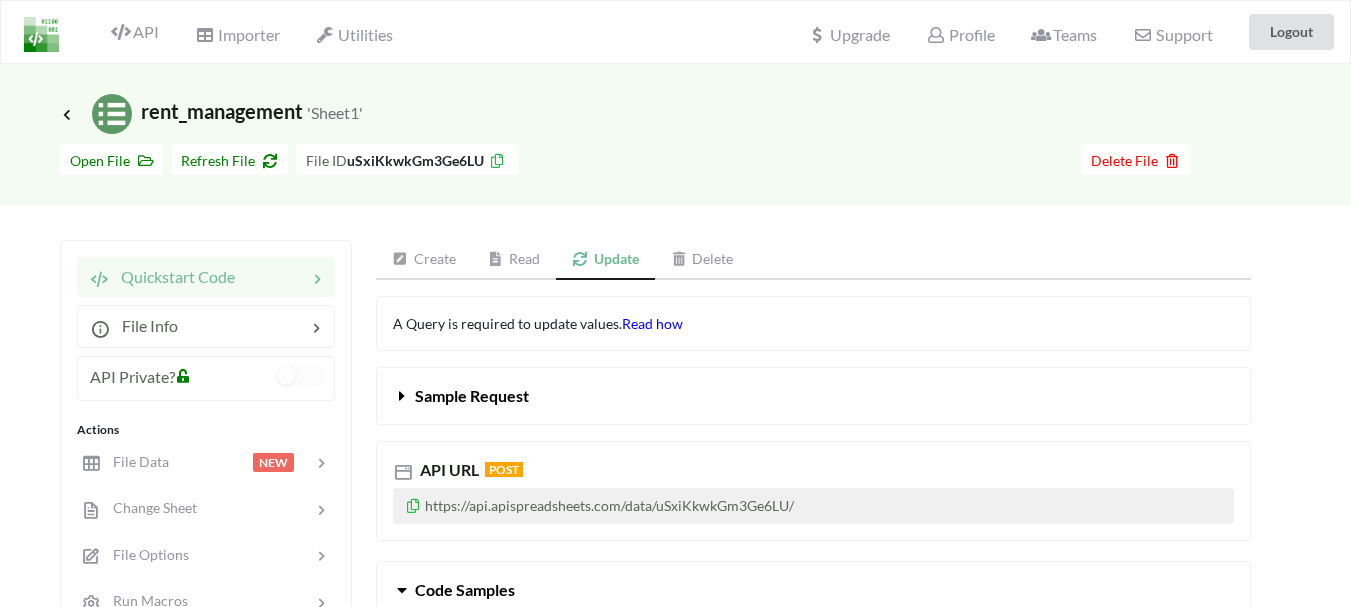 click on "Read how" at bounding box center (652, 323) 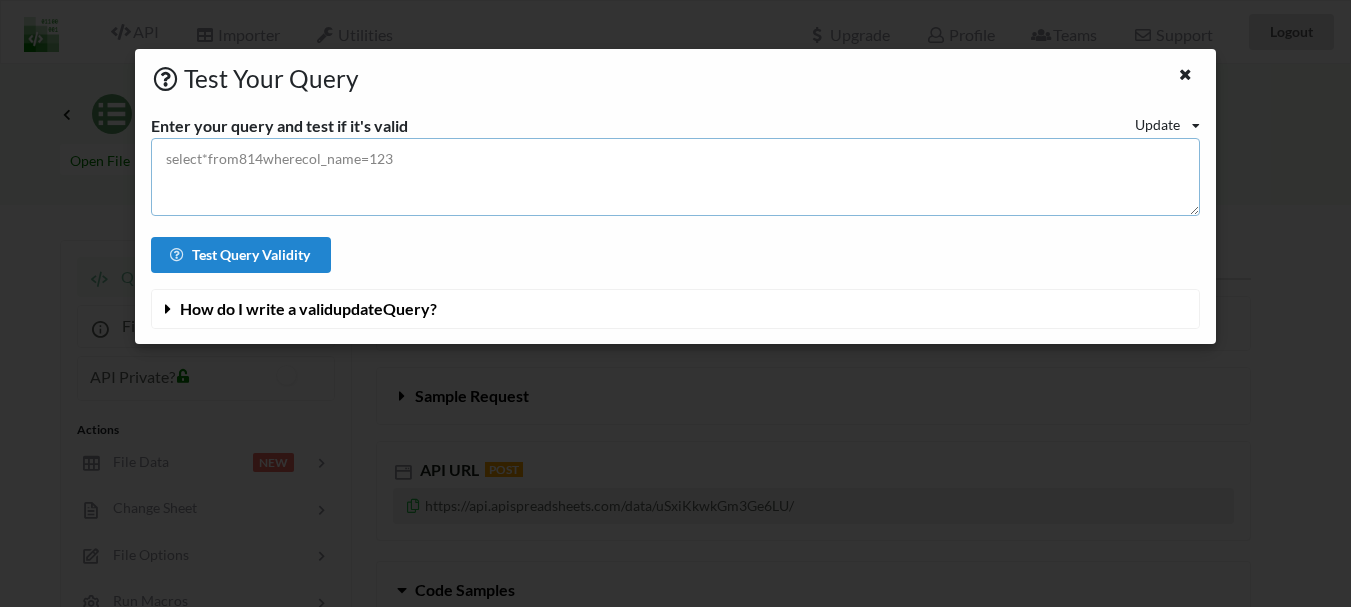 click at bounding box center [675, 177] 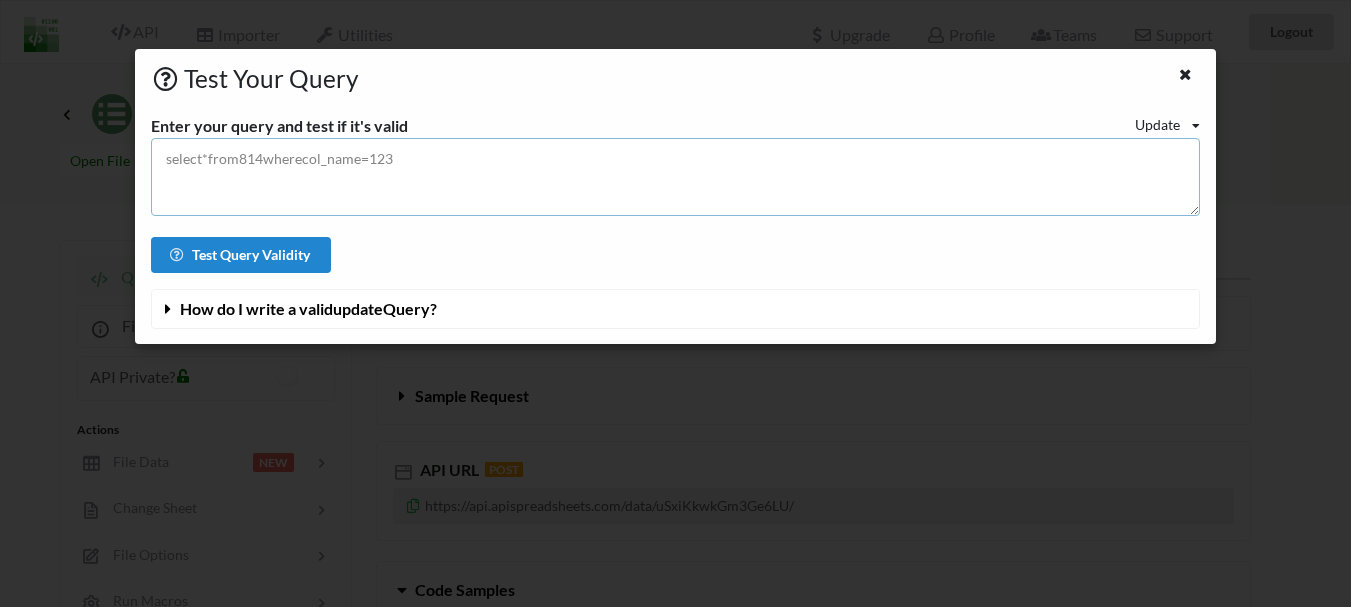 click at bounding box center (675, 177) 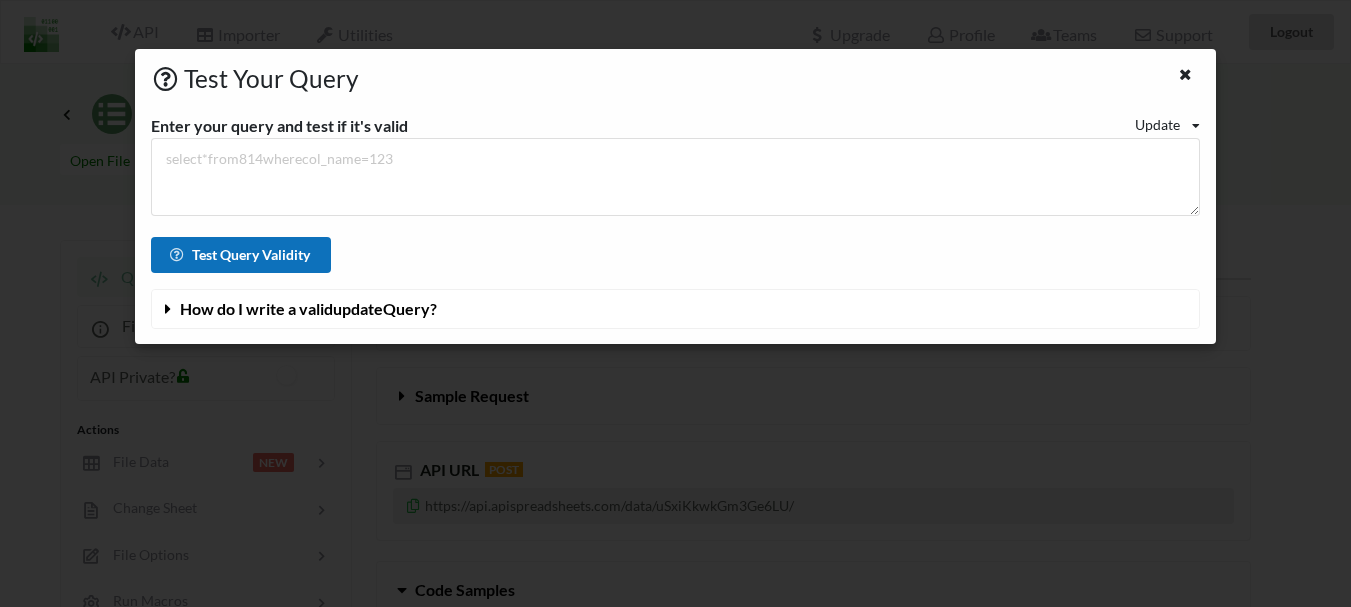 click on "Test Query Validity" at bounding box center [241, 255] 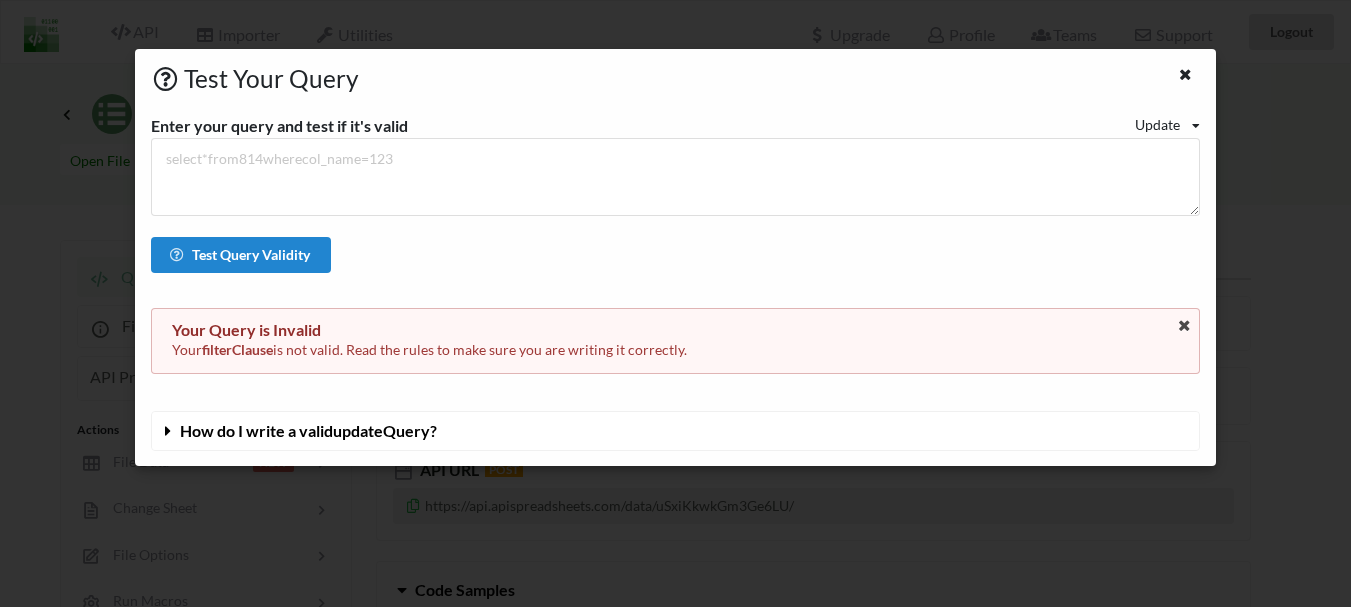 click at bounding box center (1196, 126) 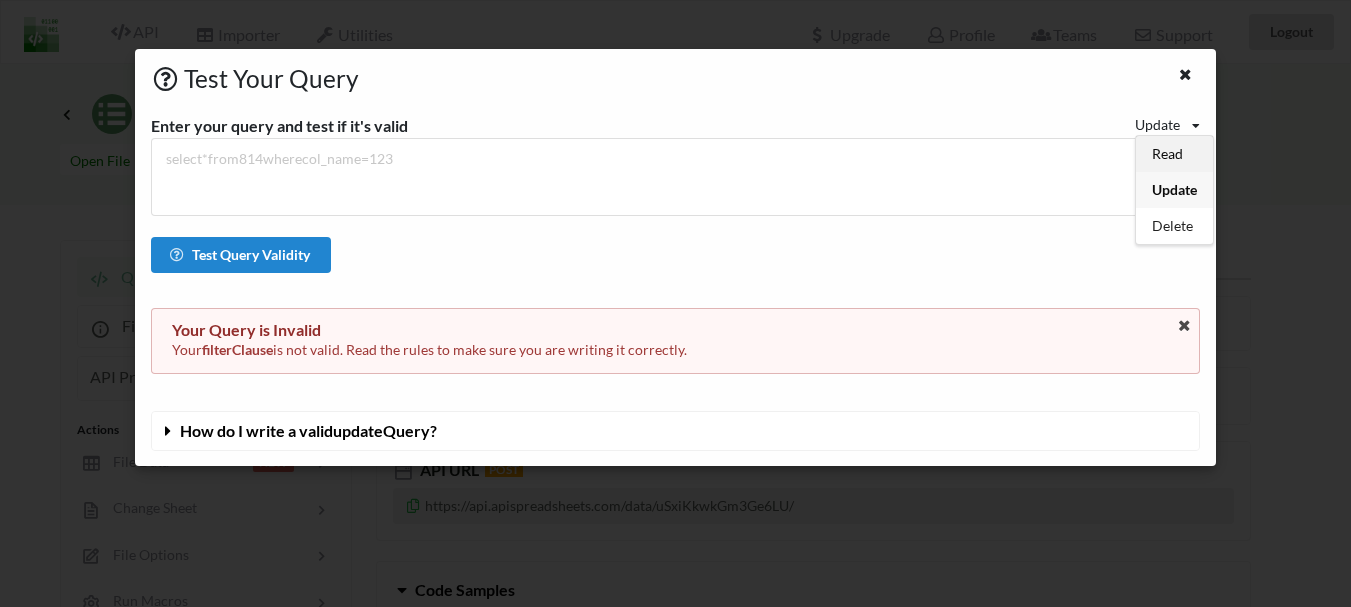 click on "Read" at bounding box center [1174, 154] 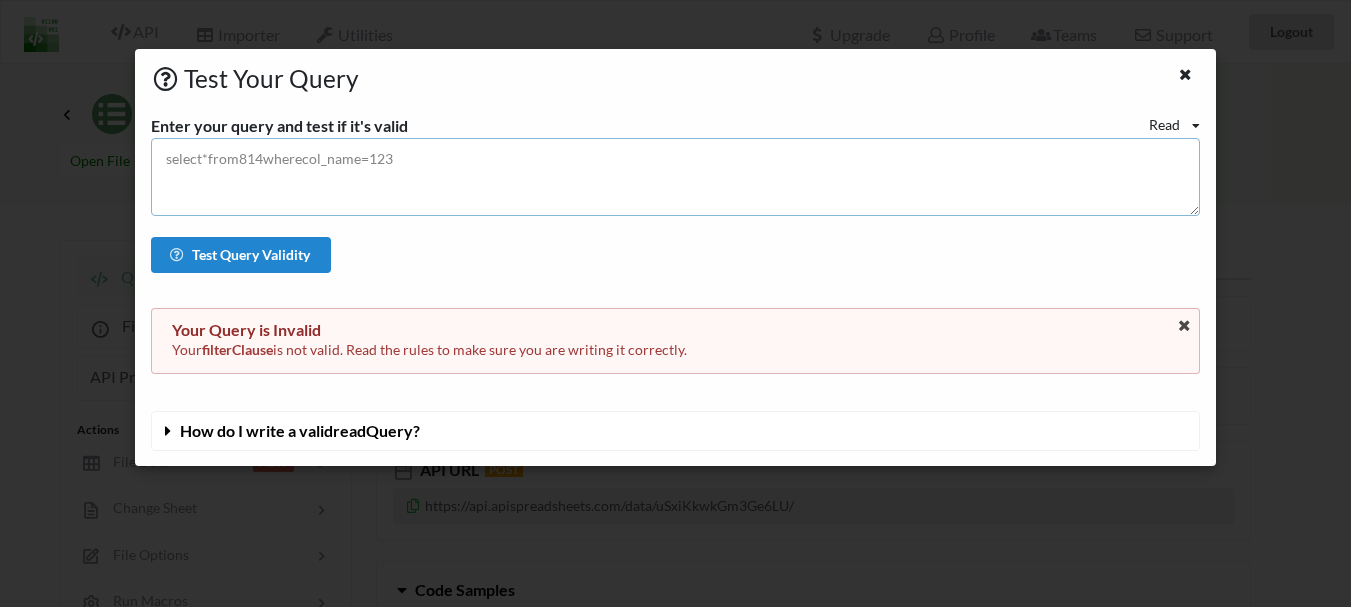 click at bounding box center [675, 177] 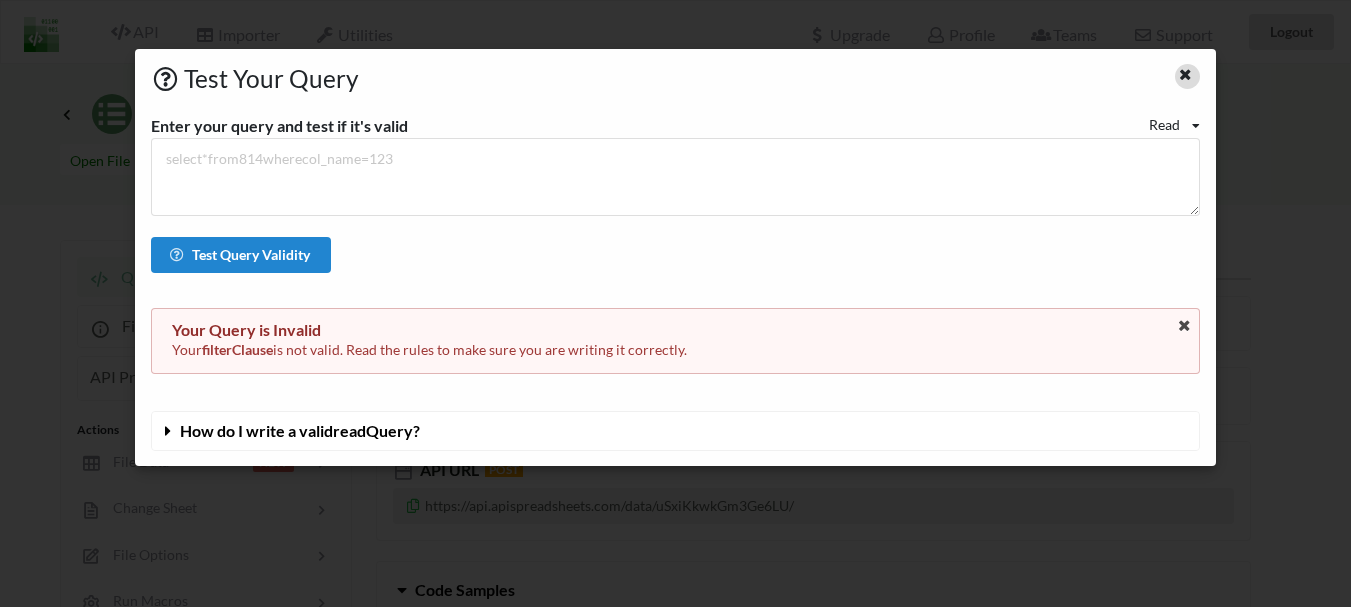 click at bounding box center [1185, 72] 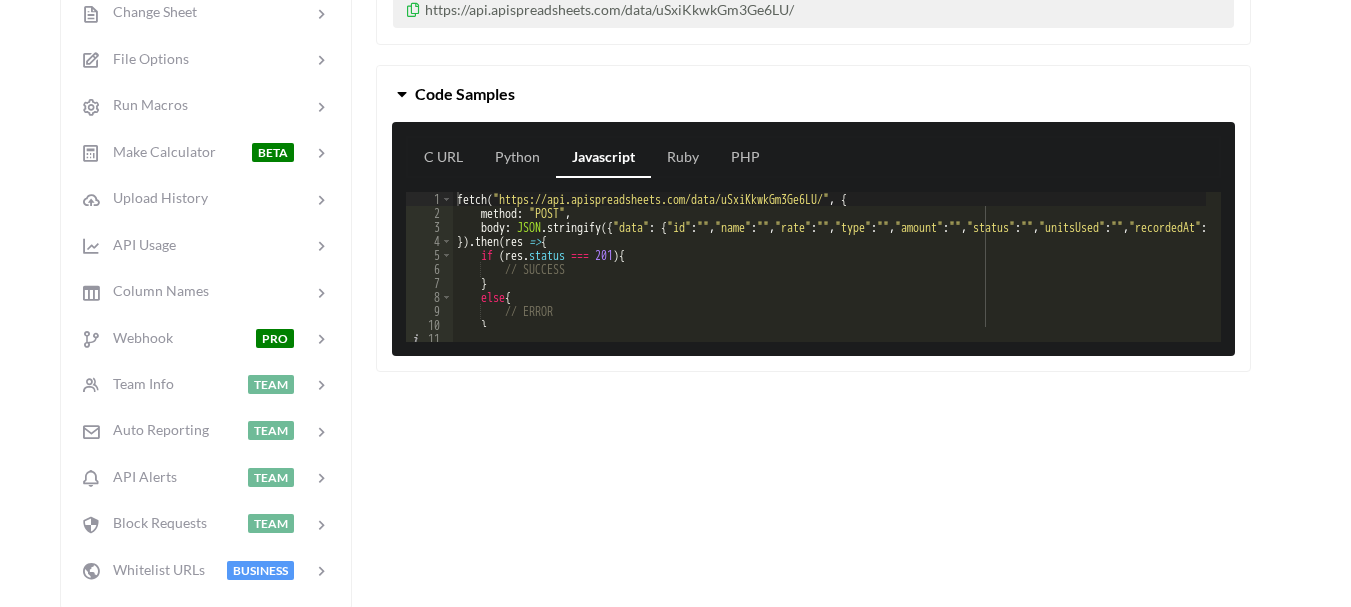 scroll, scrollTop: 492, scrollLeft: 0, axis: vertical 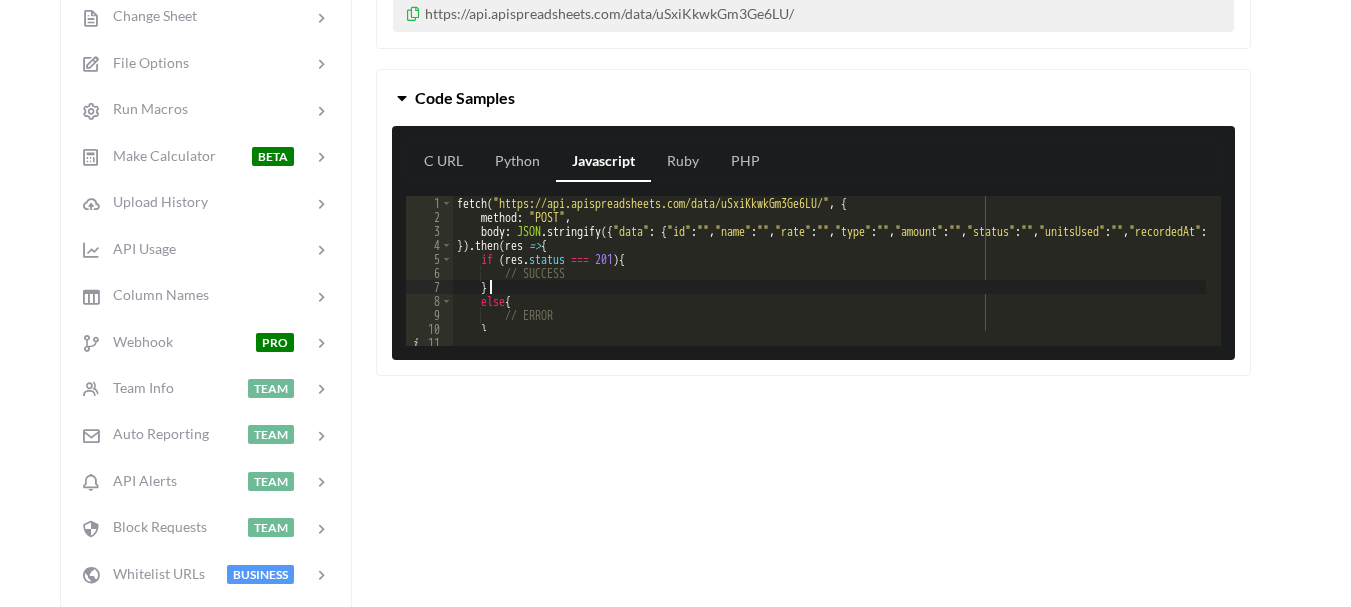 click on "fetch ( "https://api.apispreadsheets.com/data/uSxiKkwkGm3Ge6LU/" ,   {      method :   "POST" ,      body :   JSON . stringify ({ "data" :   { "id" : "" , "name" : "" , "rate" : "" , "type" : "" , "amount" : "" , "status" : "" , "unitsUsed" : "" , "recordedAt" : "" , "rentAmount" : "" , "roomNumber" : "" , "paymentDate" : "" , "readingDate" : "" , "totalAmount" : "" , "currentReading" : "" , "electricityRate" : "" , "lastPaymentDate" : "" , "lastReadingDate" : "" , "previousReading" : "" , "currentMeterReading" : "" , "pendingElectricityBill" : "" } ,   "query" :   "select * from uSxiKkwkGm3Ge6LU where id=''" }) , }) . then ( res   => {      if   ( res . status   ===   201 ) {           // SUCCESS      }      else {           // ERROR      } })" at bounding box center [1862, 277] 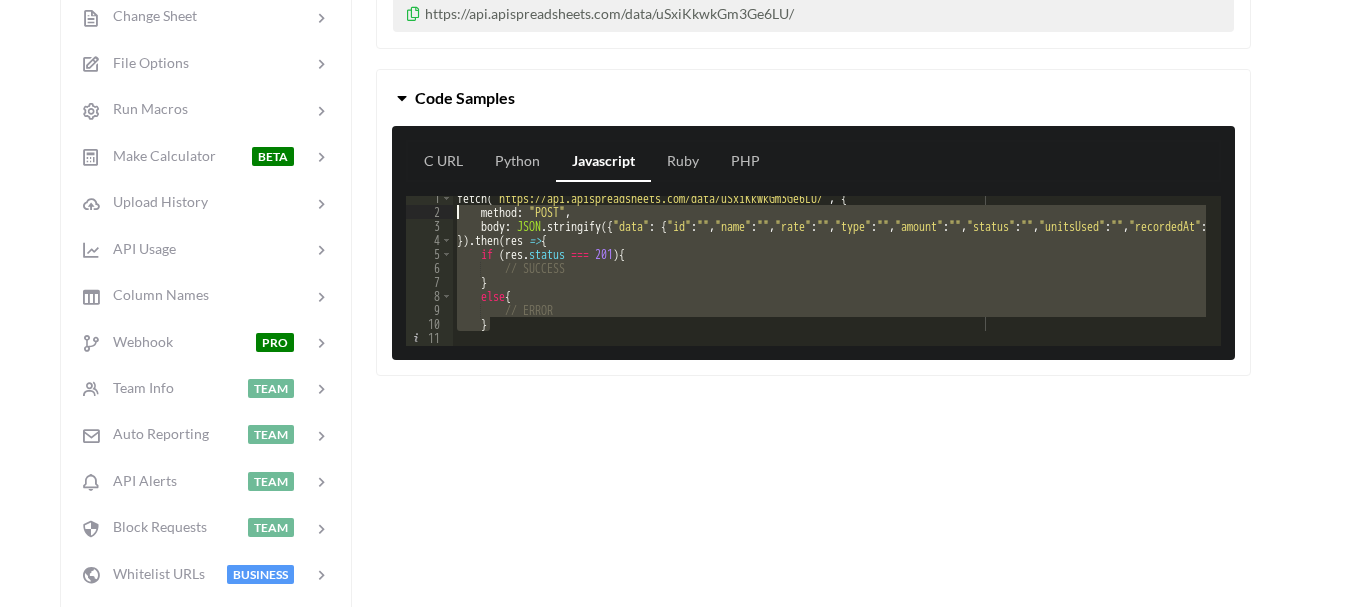 scroll, scrollTop: 0, scrollLeft: 0, axis: both 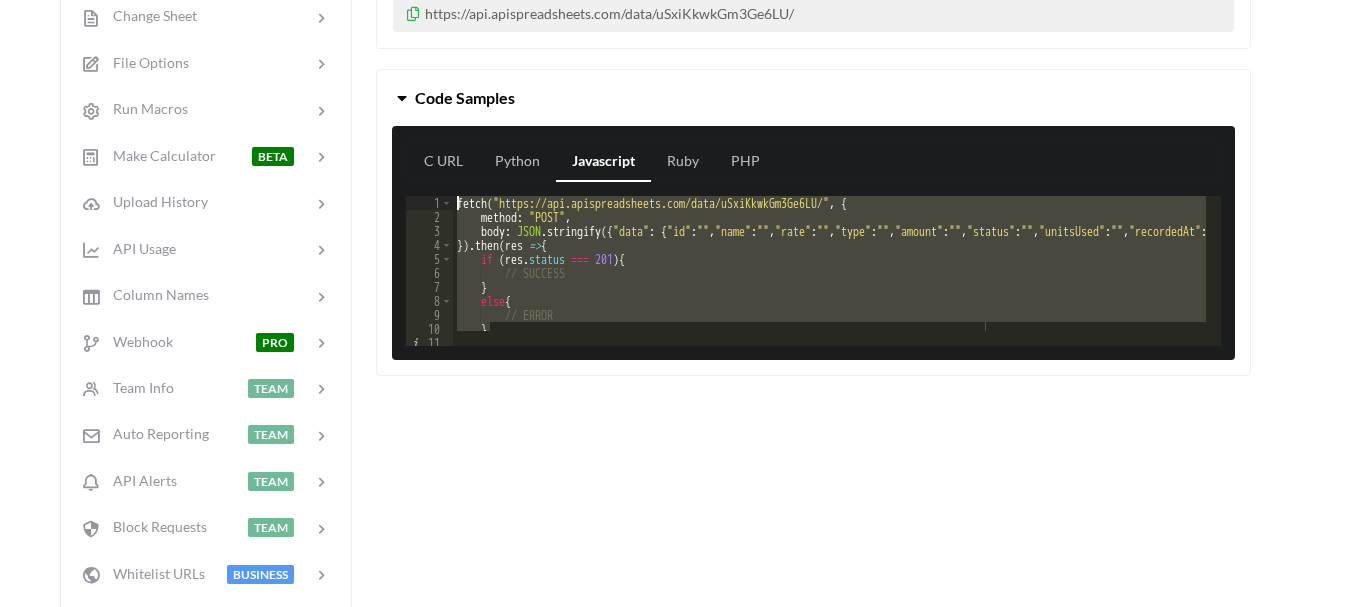 drag, startPoint x: 552, startPoint y: 330, endPoint x: 428, endPoint y: 186, distance: 190.03157 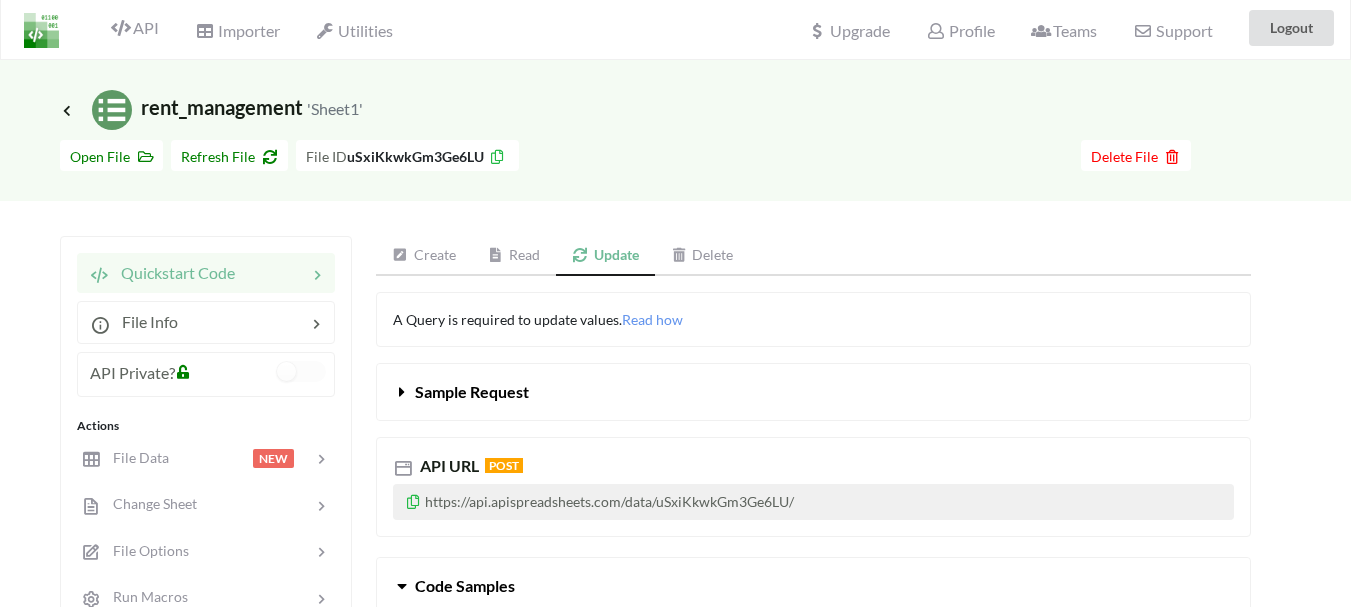 scroll, scrollTop: 0, scrollLeft: 0, axis: both 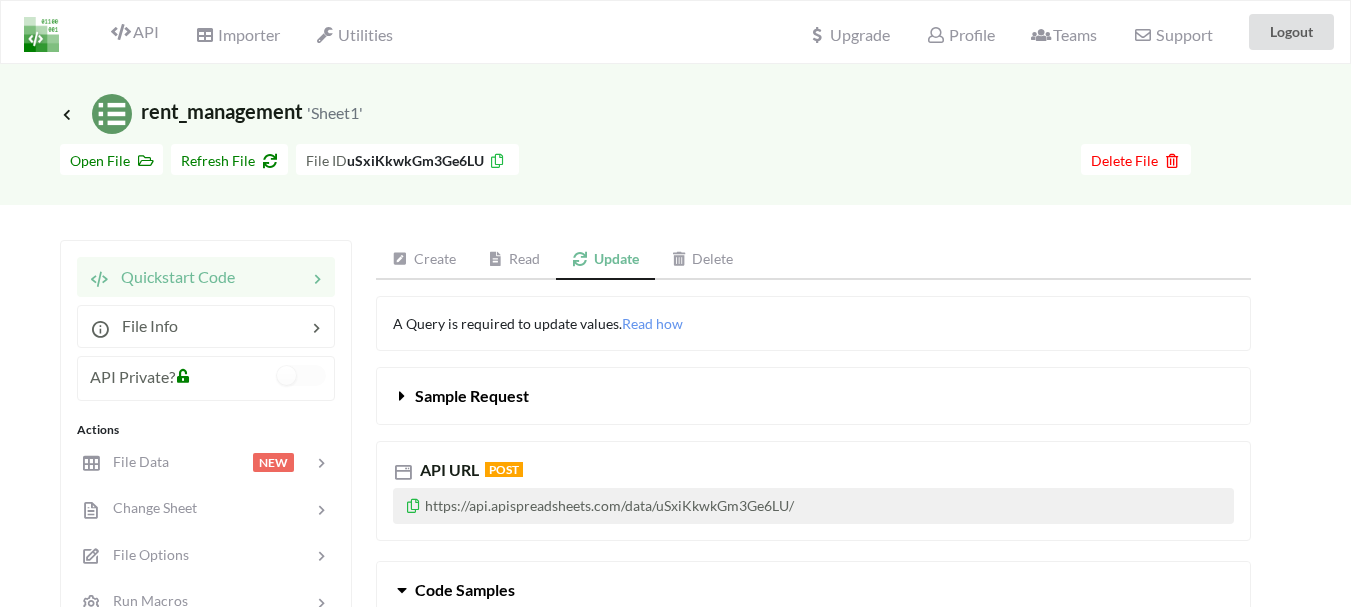 click on "Read" at bounding box center [514, 260] 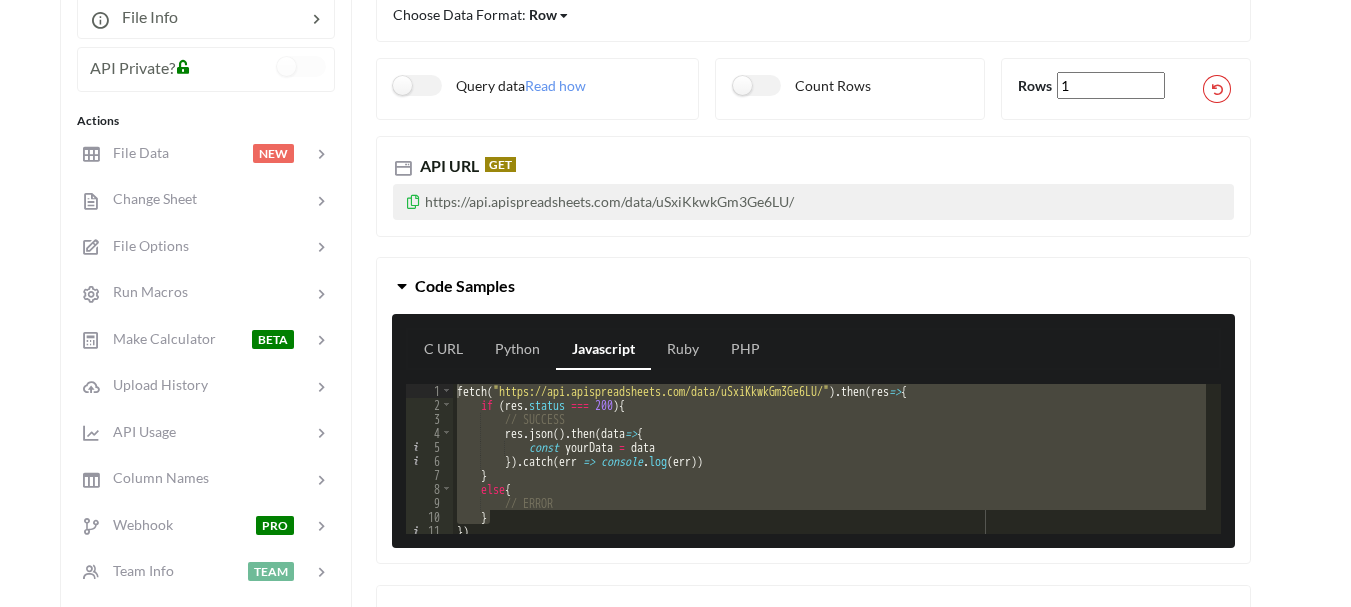 scroll, scrollTop: 202, scrollLeft: 0, axis: vertical 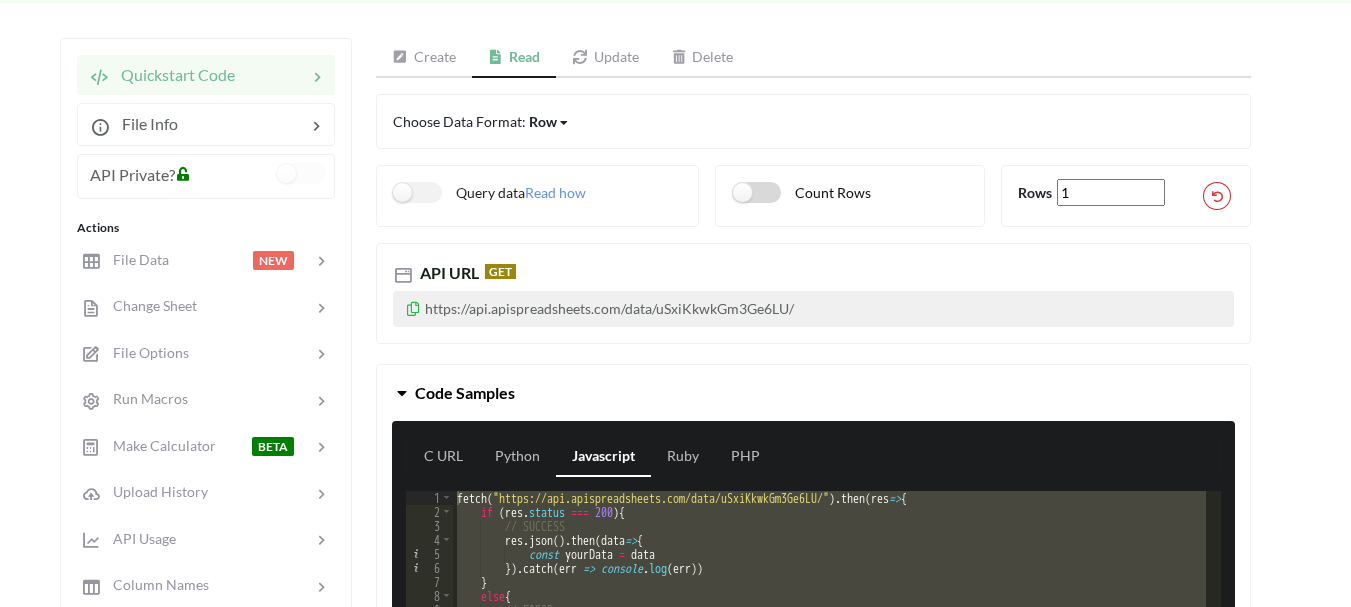 click on "Count Rows" at bounding box center (459, 192) 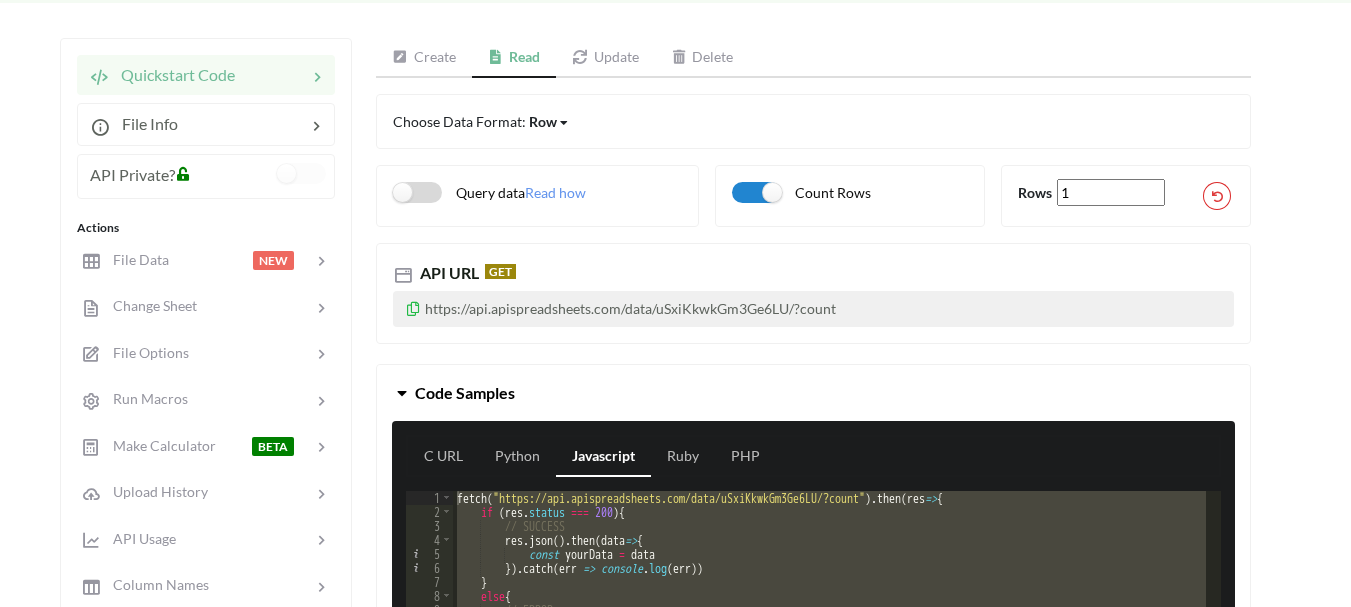 click on "Query data" at bounding box center (459, 192) 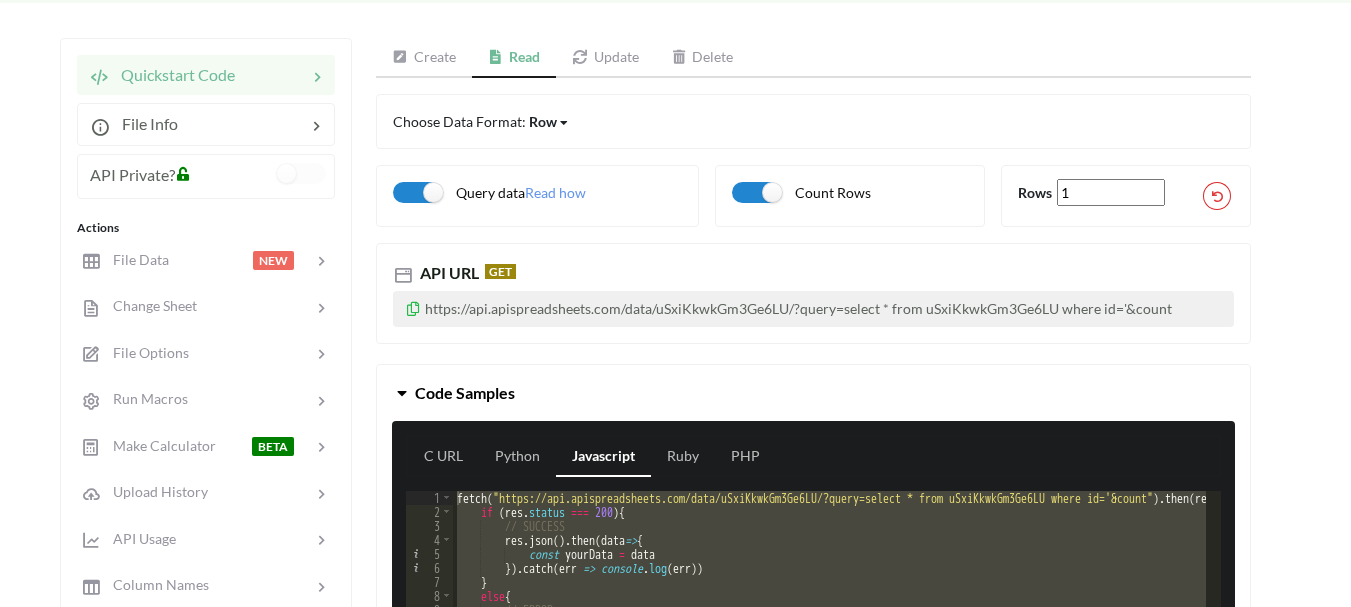 click at bounding box center [413, 306] 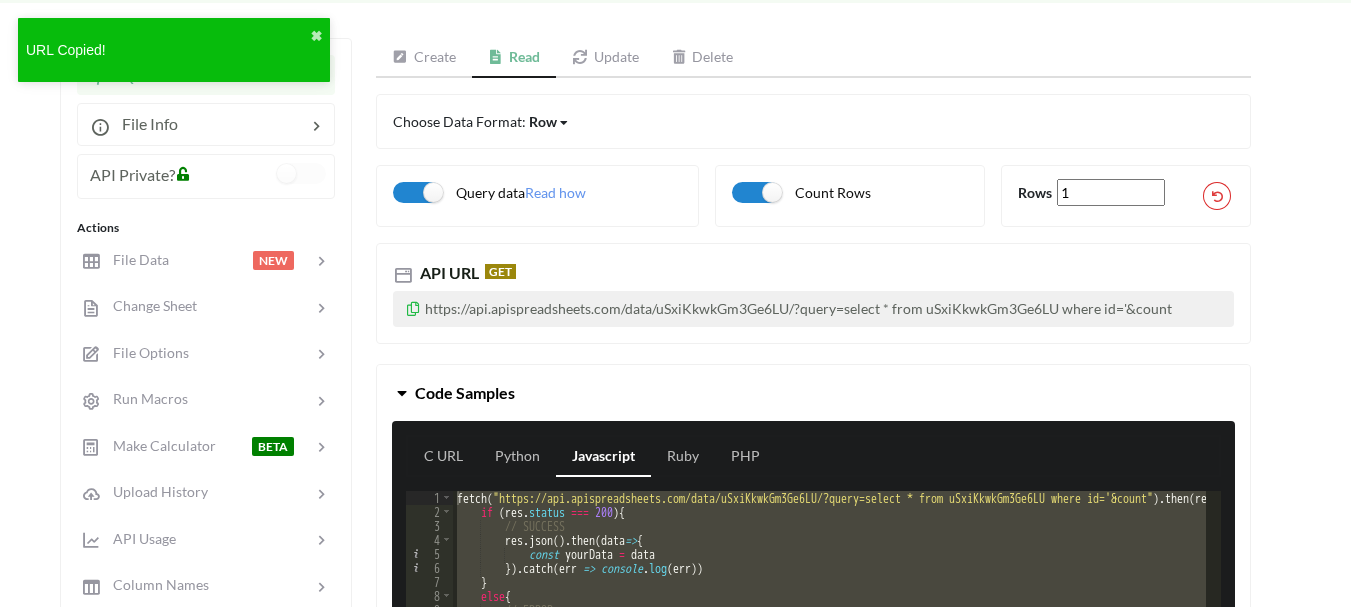 click on "URL Copied! ✖" at bounding box center [174, 50] 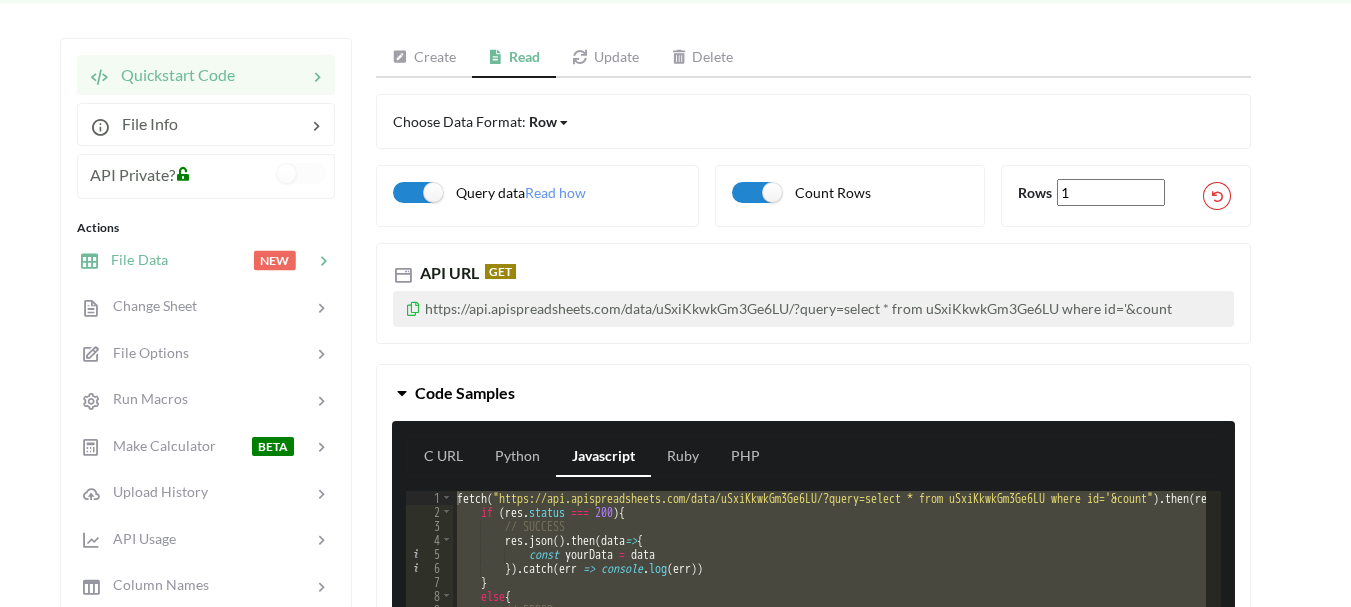 click at bounding box center (210, 260) 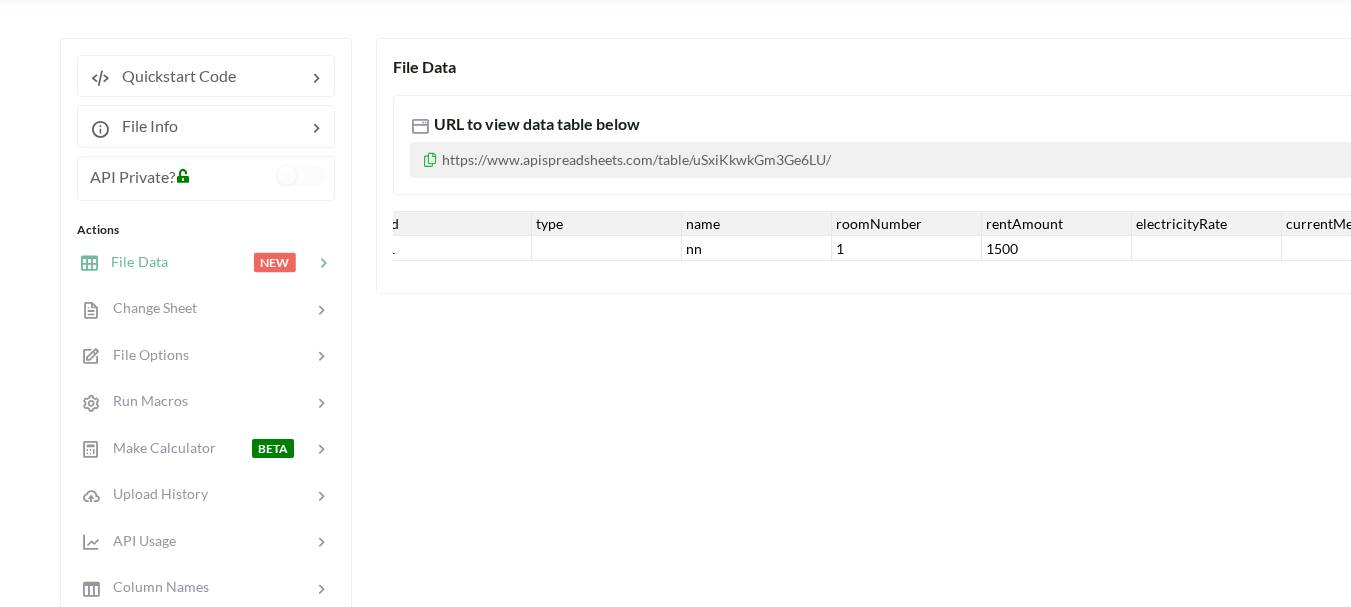 scroll, scrollTop: 0, scrollLeft: 0, axis: both 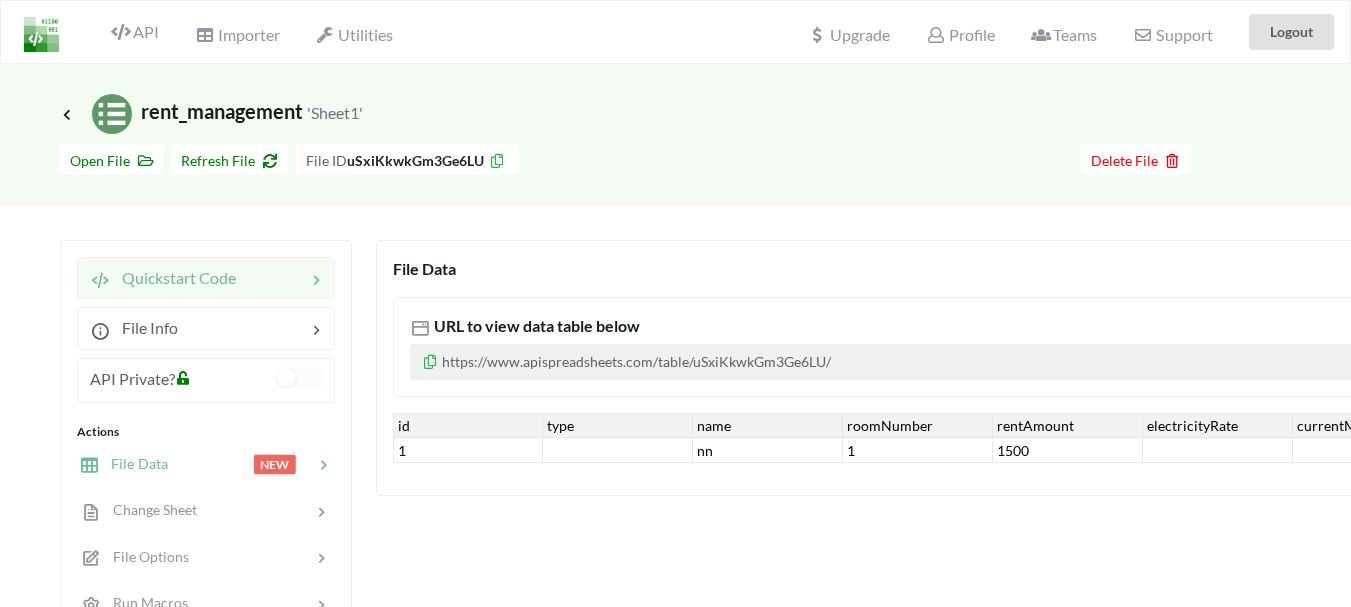 click on "Quickstart Code" at bounding box center (206, 278) 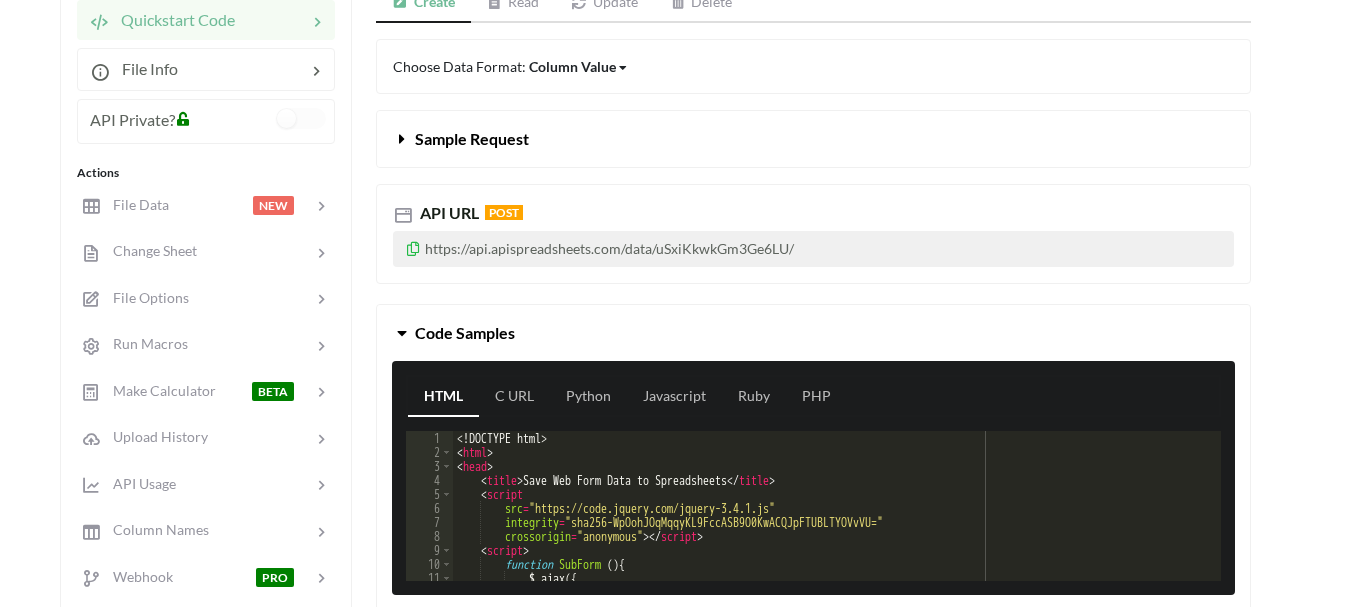 scroll, scrollTop: 243, scrollLeft: 0, axis: vertical 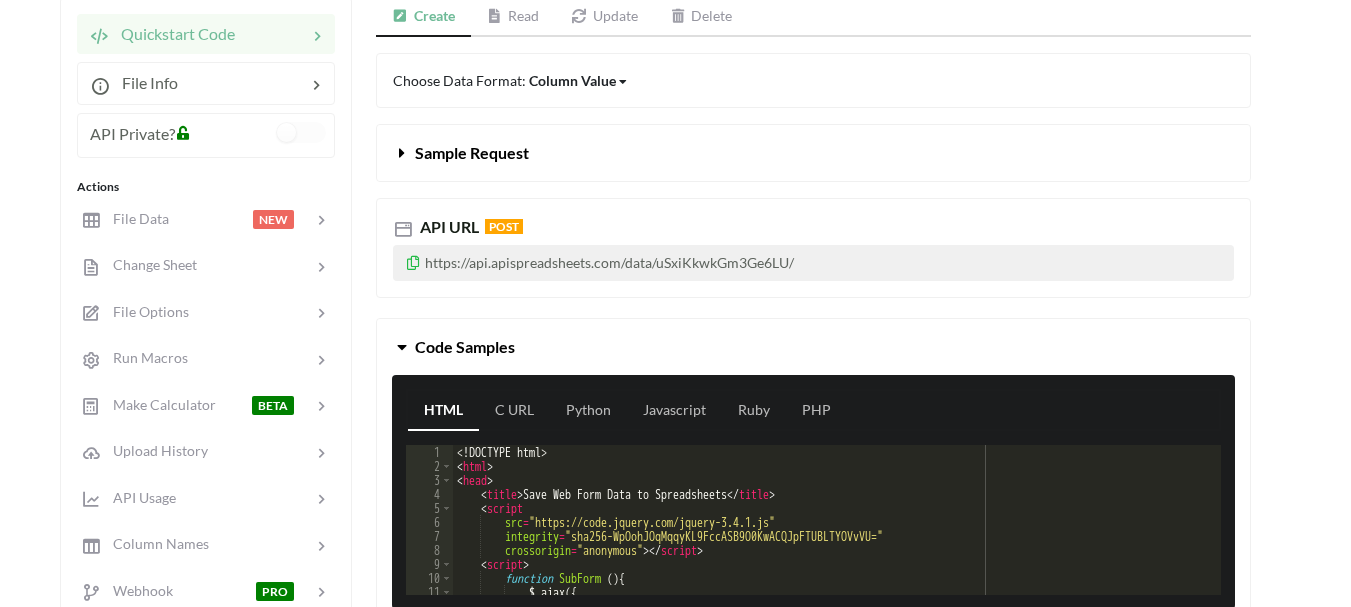 click on "Read" at bounding box center [513, 17] 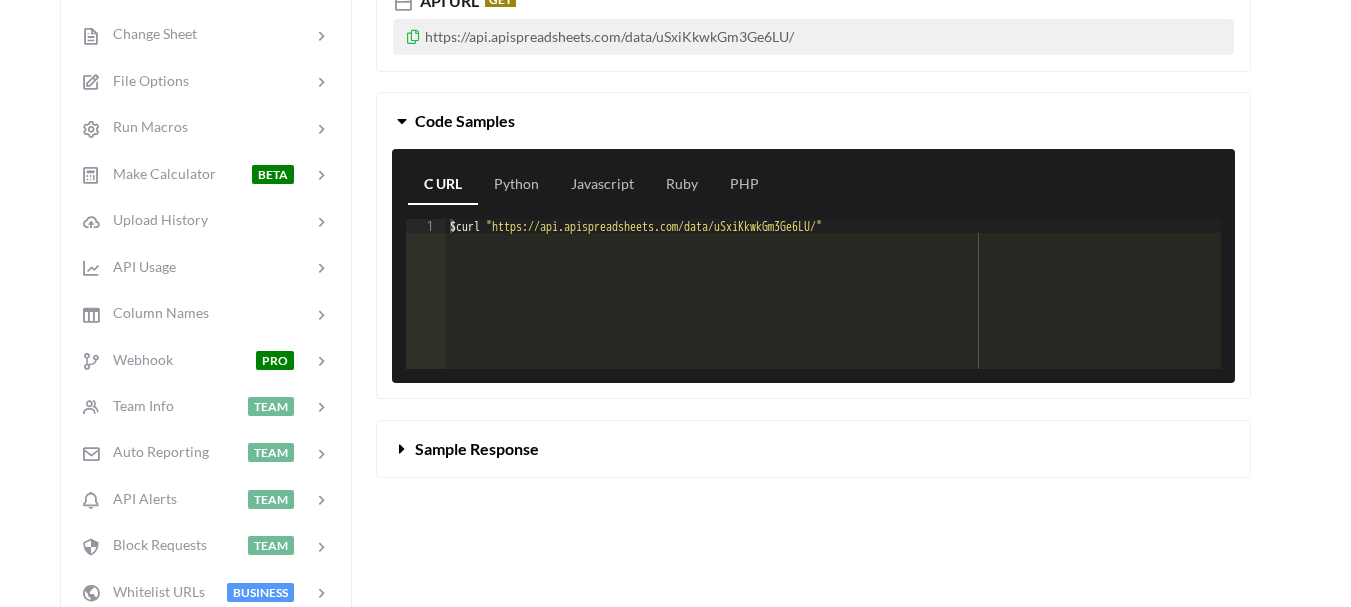 scroll, scrollTop: 187, scrollLeft: 0, axis: vertical 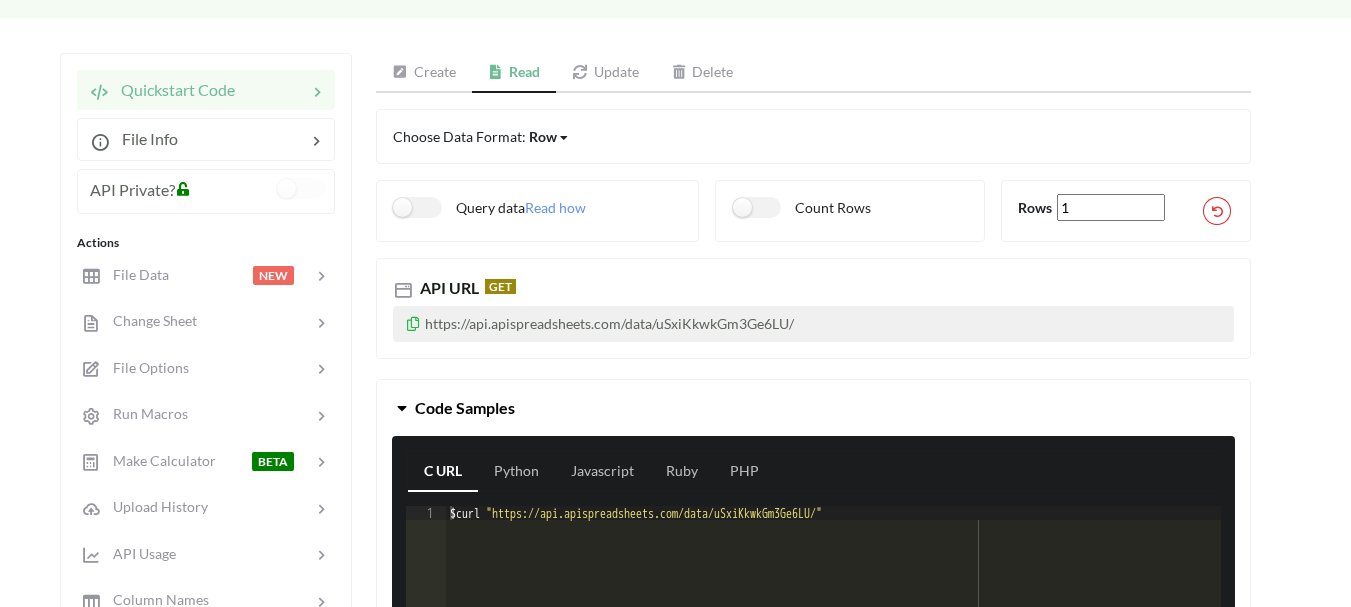 click on "https://api.apispreadsheets.com/data/uSxiKkwkGm3Ge6LU/" at bounding box center (813, 324) 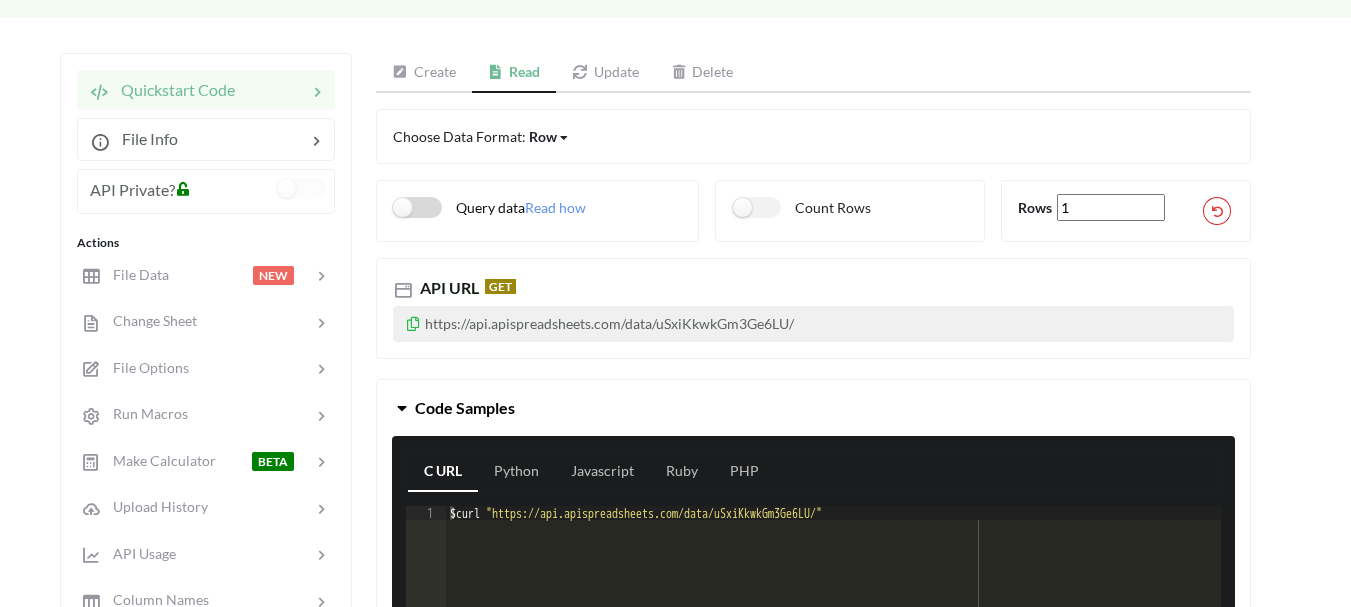click on "Query data" at bounding box center [459, 207] 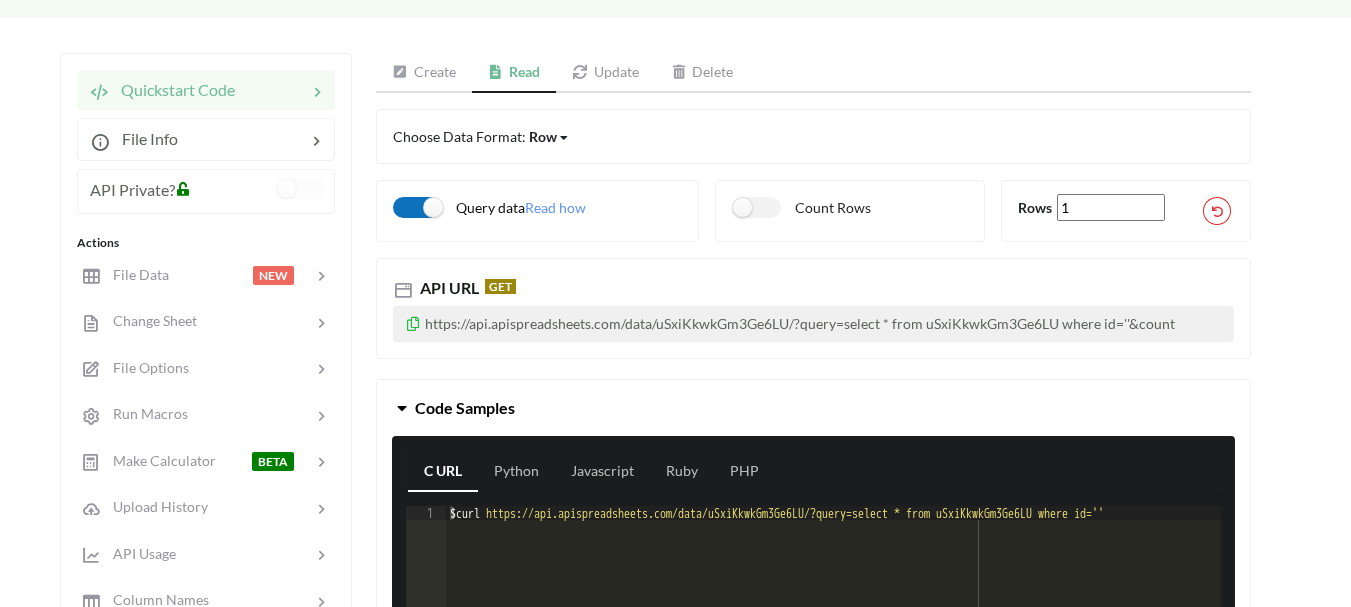 click on "Query data" at bounding box center [459, 207] 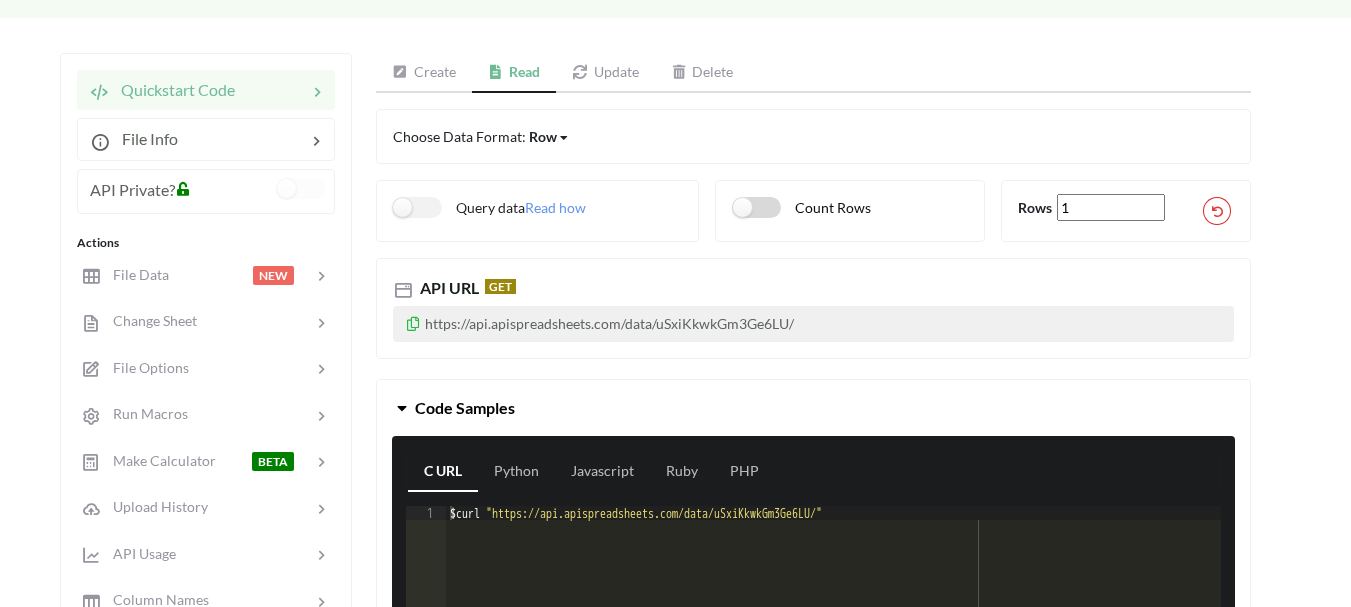 click on "Count Rows" at bounding box center [459, 207] 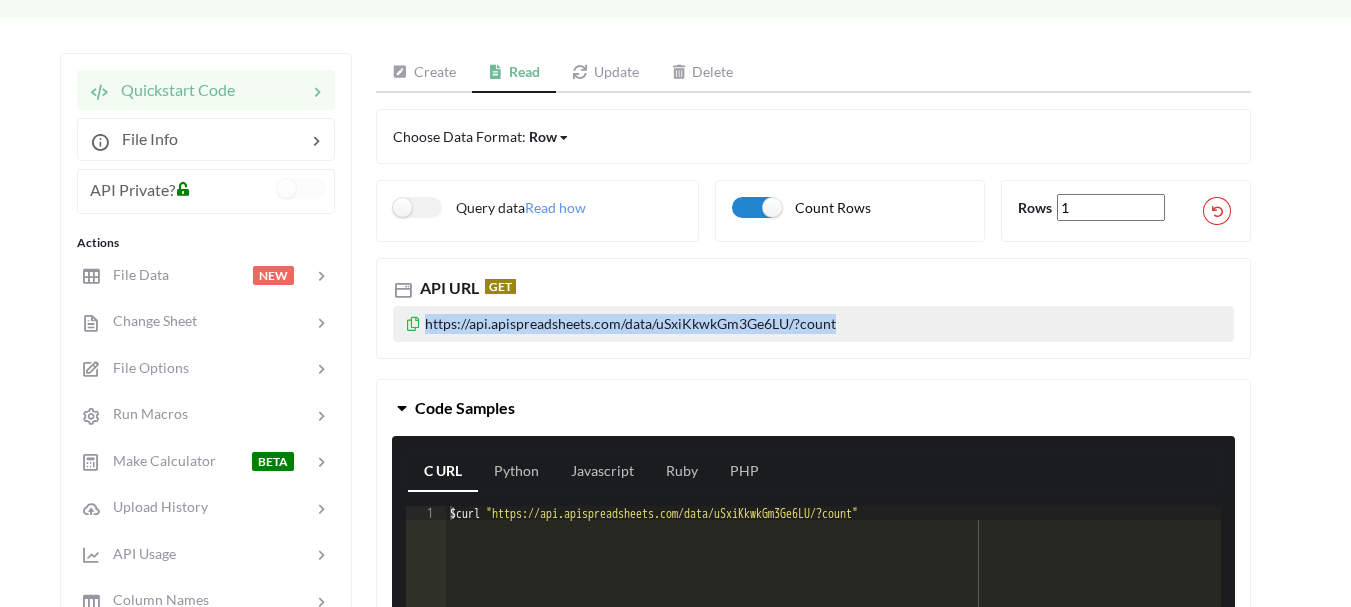 drag, startPoint x: 875, startPoint y: 320, endPoint x: 380, endPoint y: 329, distance: 495.08182 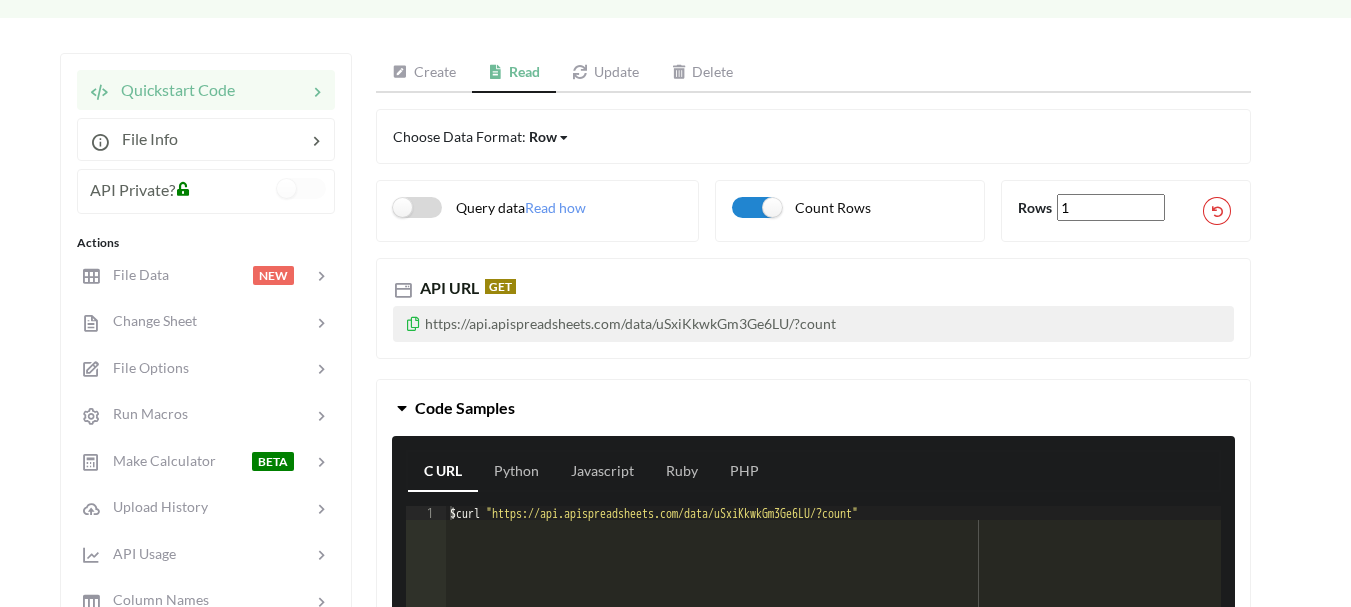 click on "Query data" at bounding box center (459, 207) 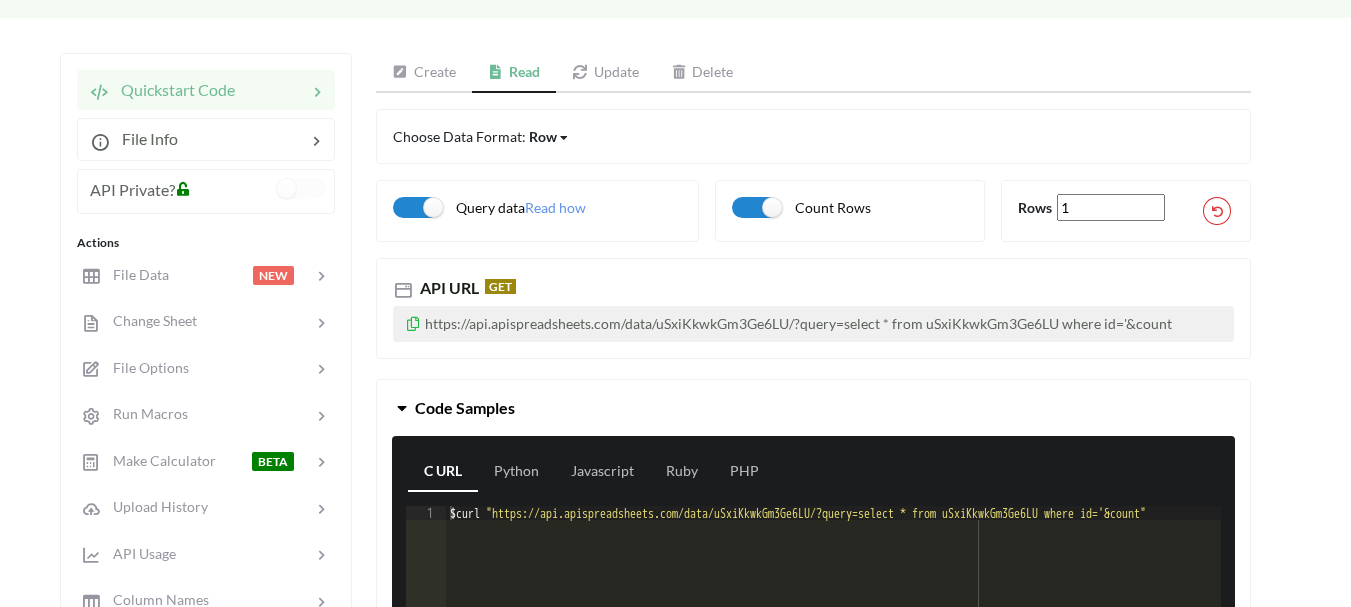 click at bounding box center (413, 321) 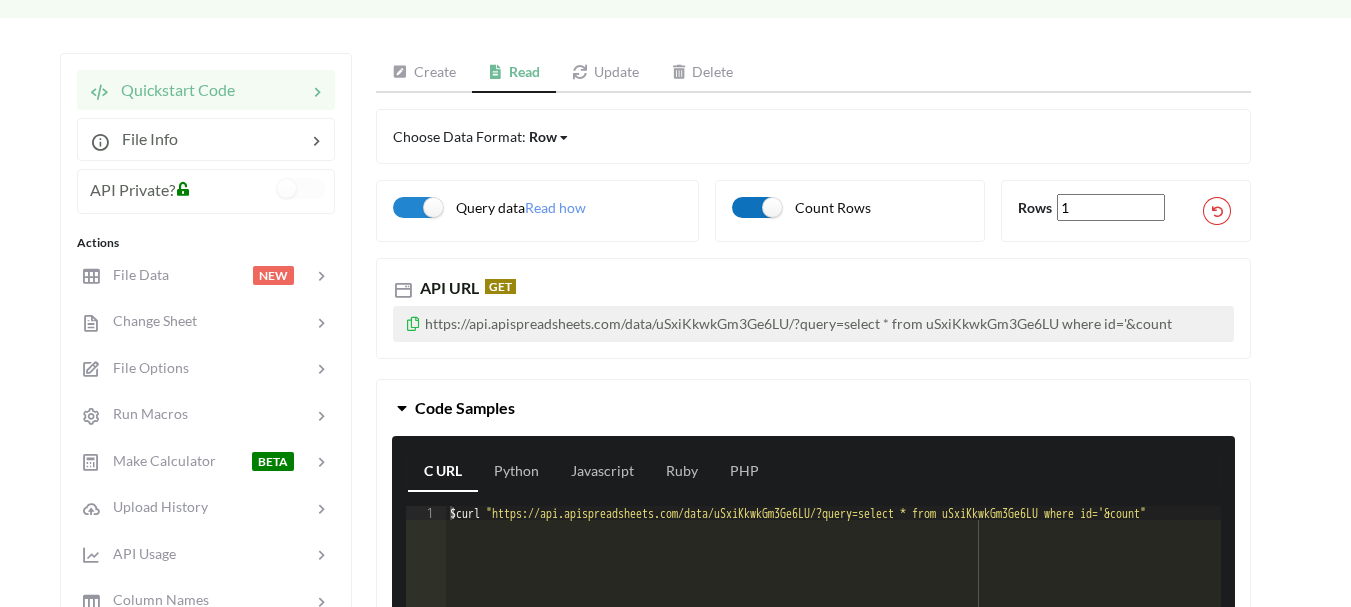 click on "Count Rows" at bounding box center [459, 207] 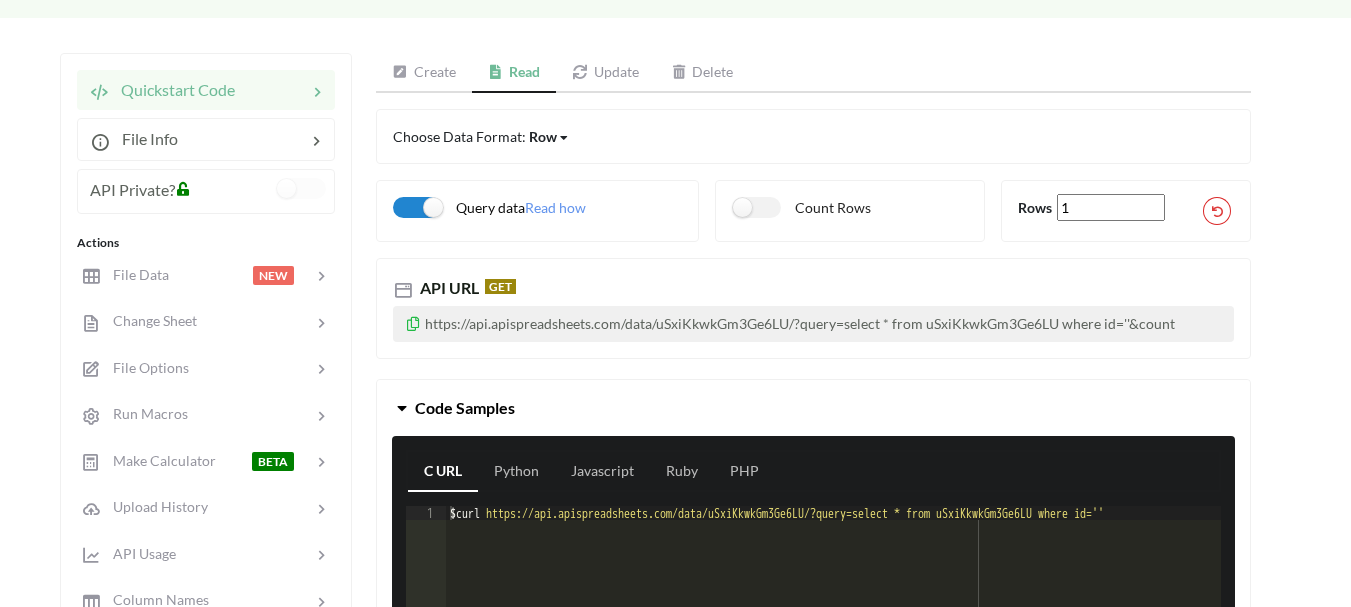 click on "https://api.apispreadsheets.com/data/uSxiKkwkGm3Ge6LU/?query=select * from uSxiKkwkGm3Ge6LU where id=''" at bounding box center [813, 324] 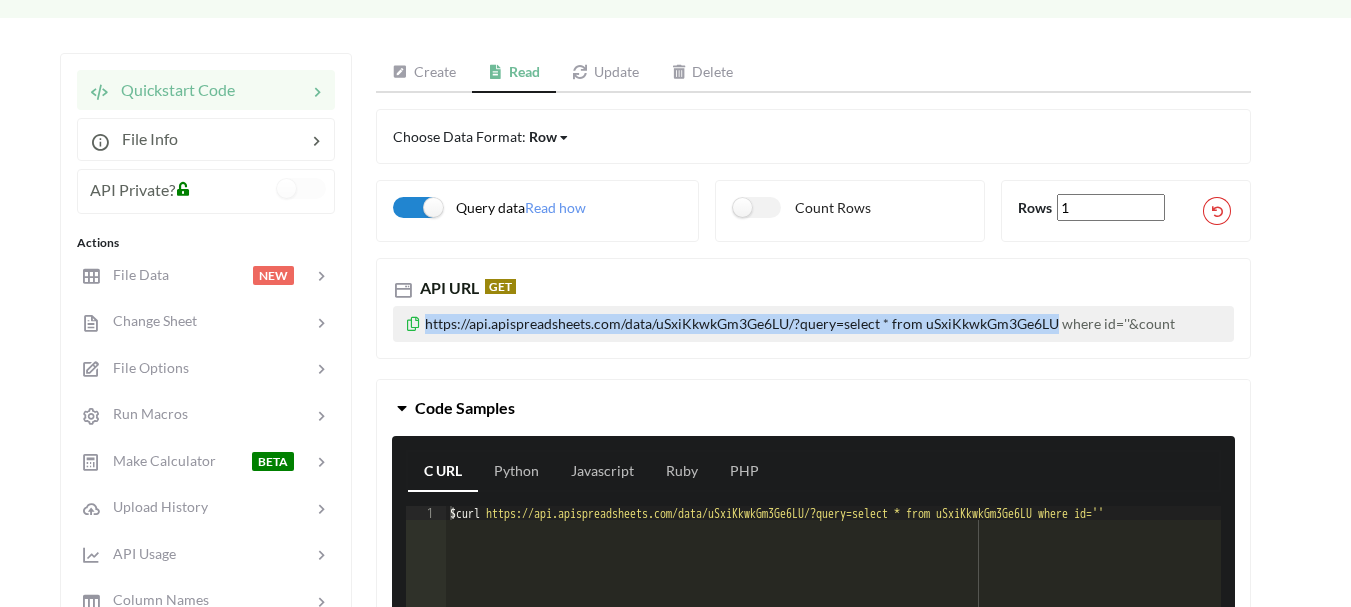 drag, startPoint x: 1057, startPoint y: 324, endPoint x: 425, endPoint y: 334, distance: 632.0791 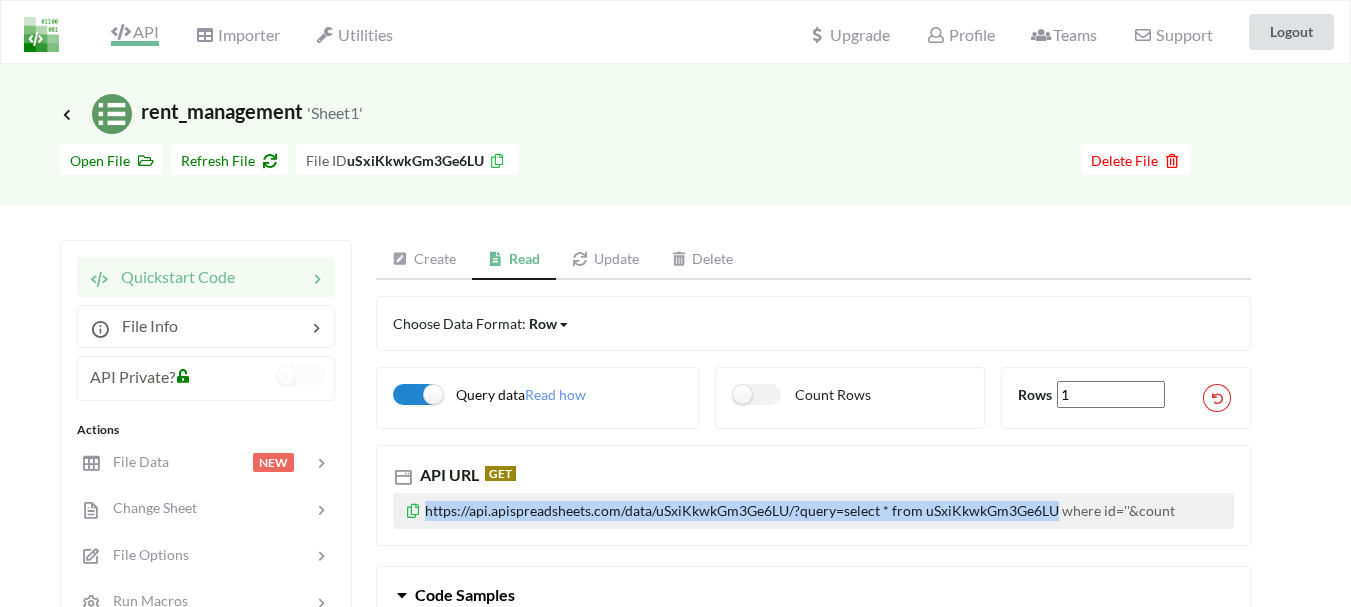 click at bounding box center [120, 32] 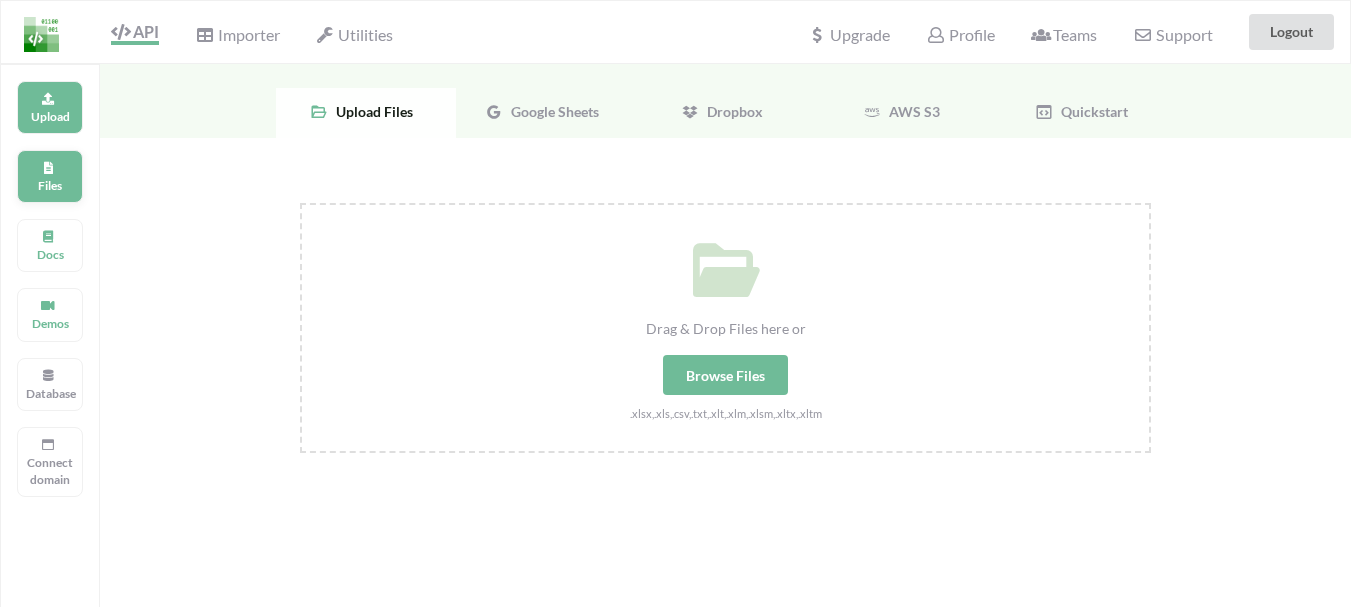 click on "Files" at bounding box center [50, 107] 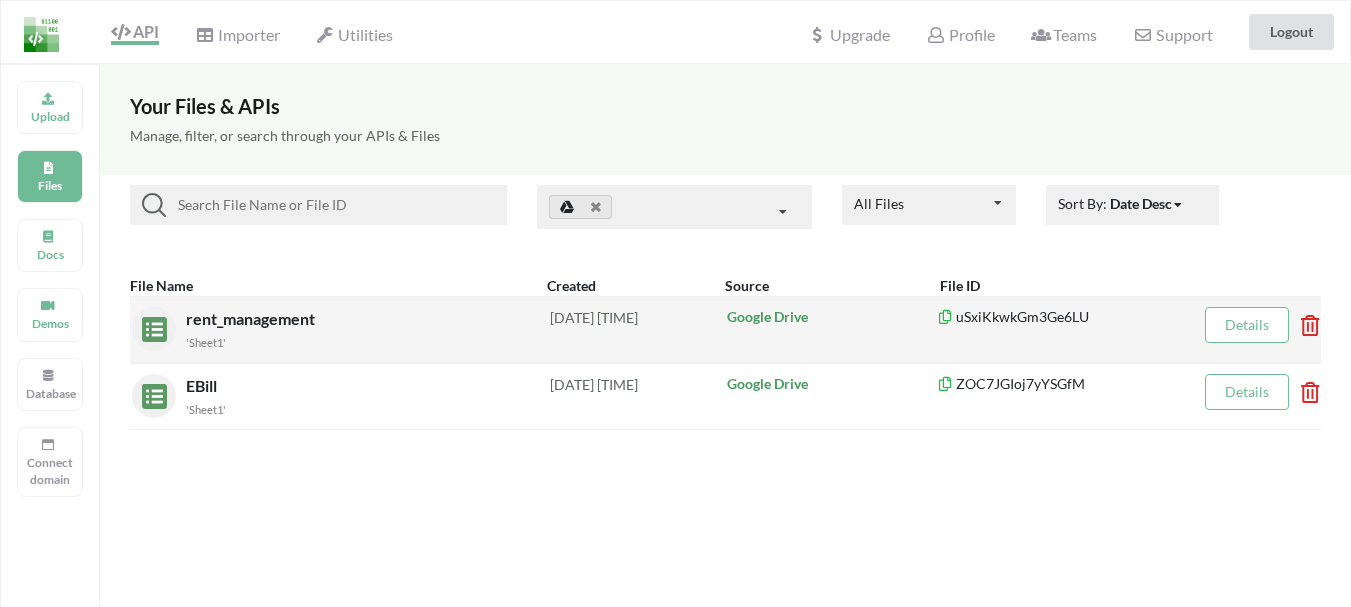 click on "Details" at bounding box center [1247, 324] 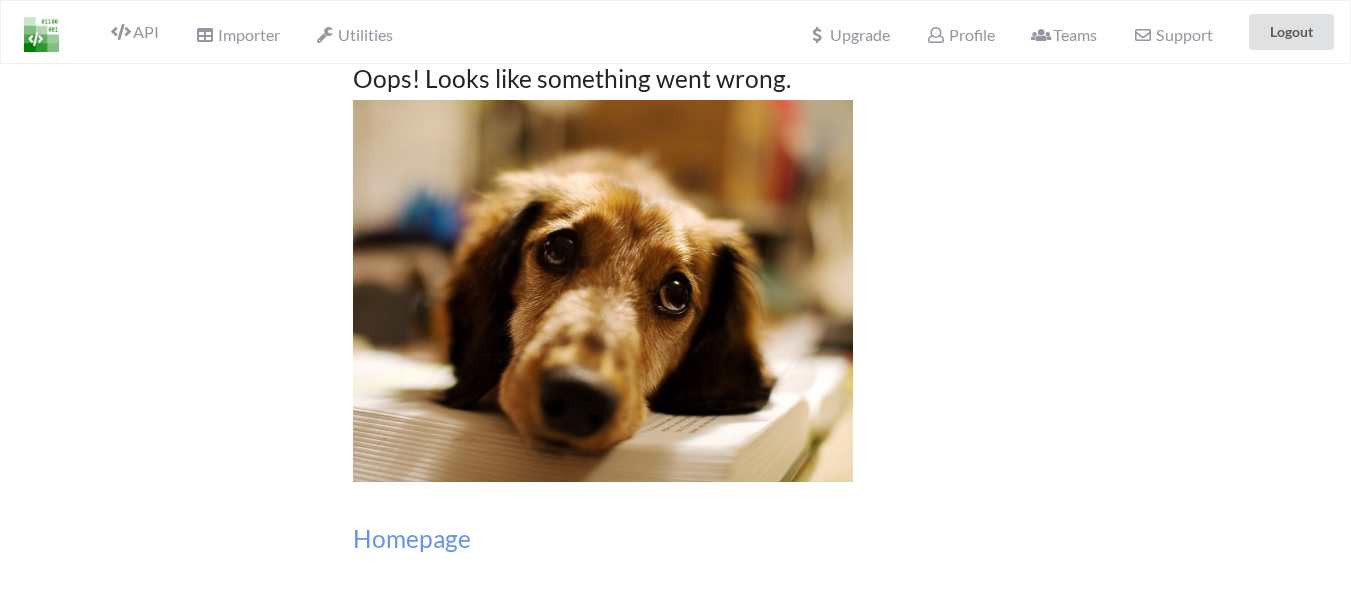 scroll, scrollTop: 0, scrollLeft: 0, axis: both 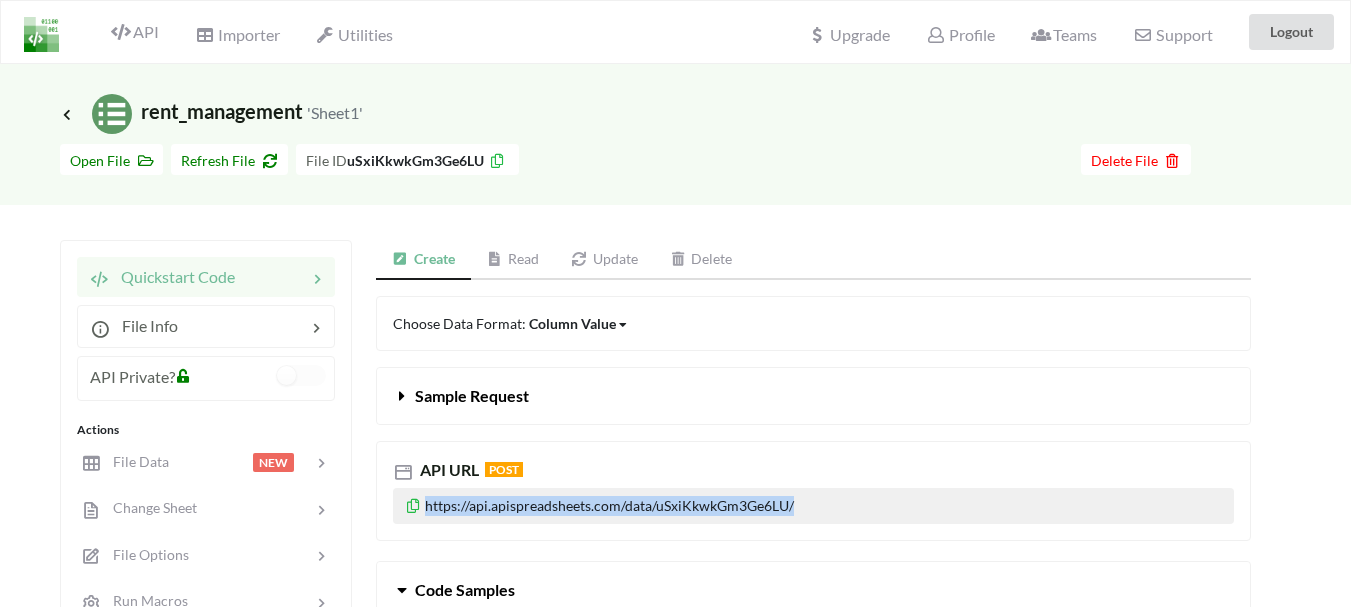 drag, startPoint x: 841, startPoint y: 500, endPoint x: 420, endPoint y: 511, distance: 421.14368 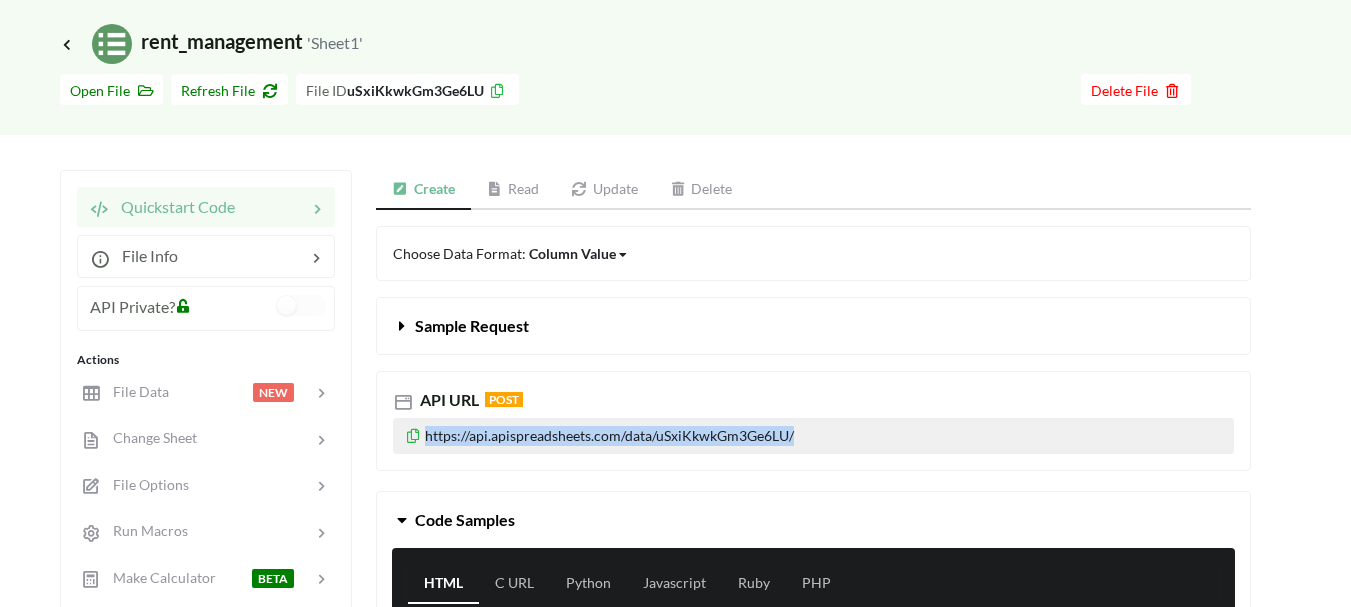 scroll, scrollTop: 77, scrollLeft: 0, axis: vertical 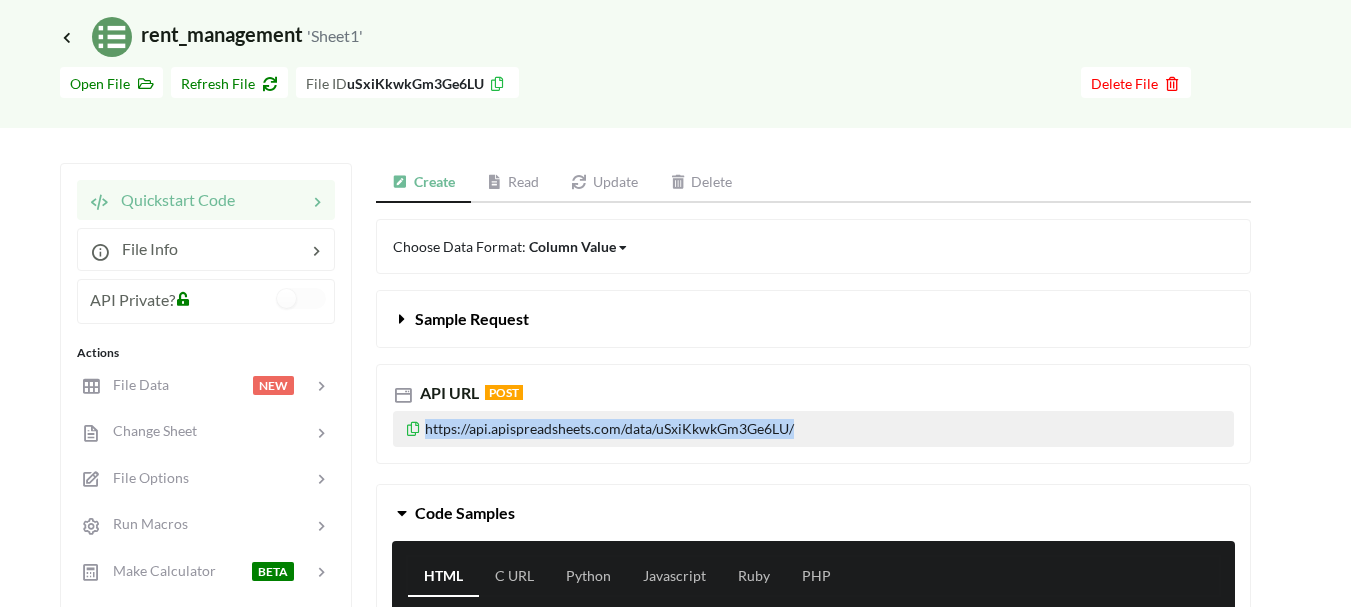 click on "Read" at bounding box center (513, 183) 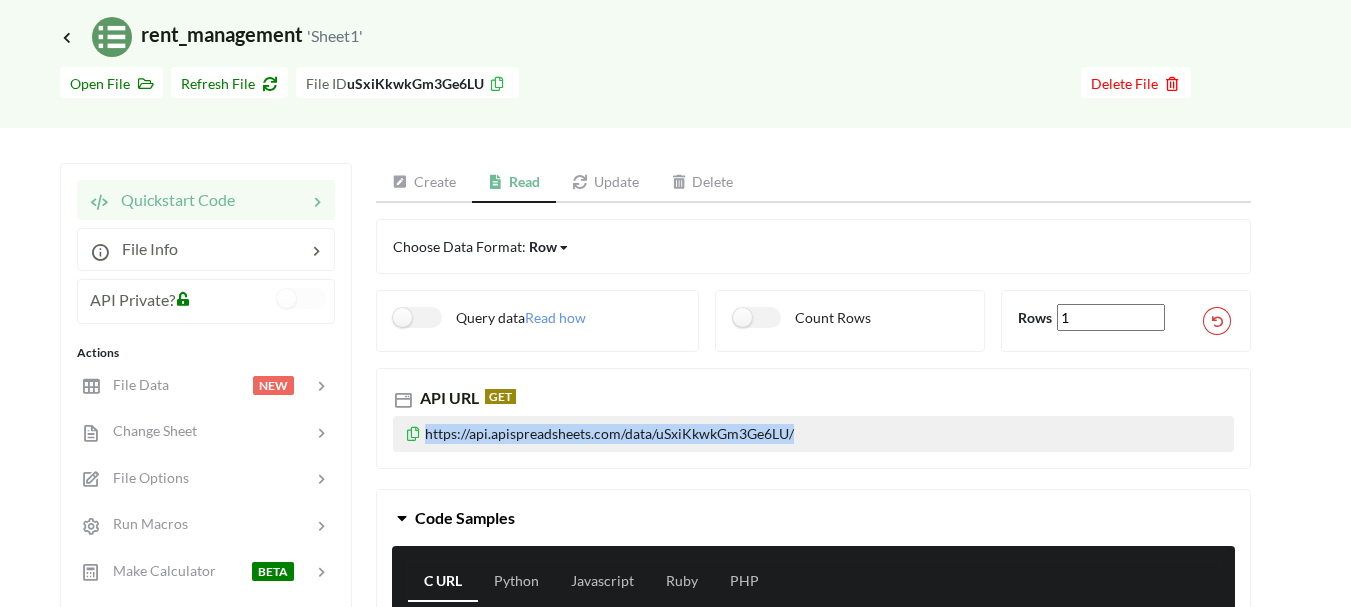 click on "Update" at bounding box center (605, 183) 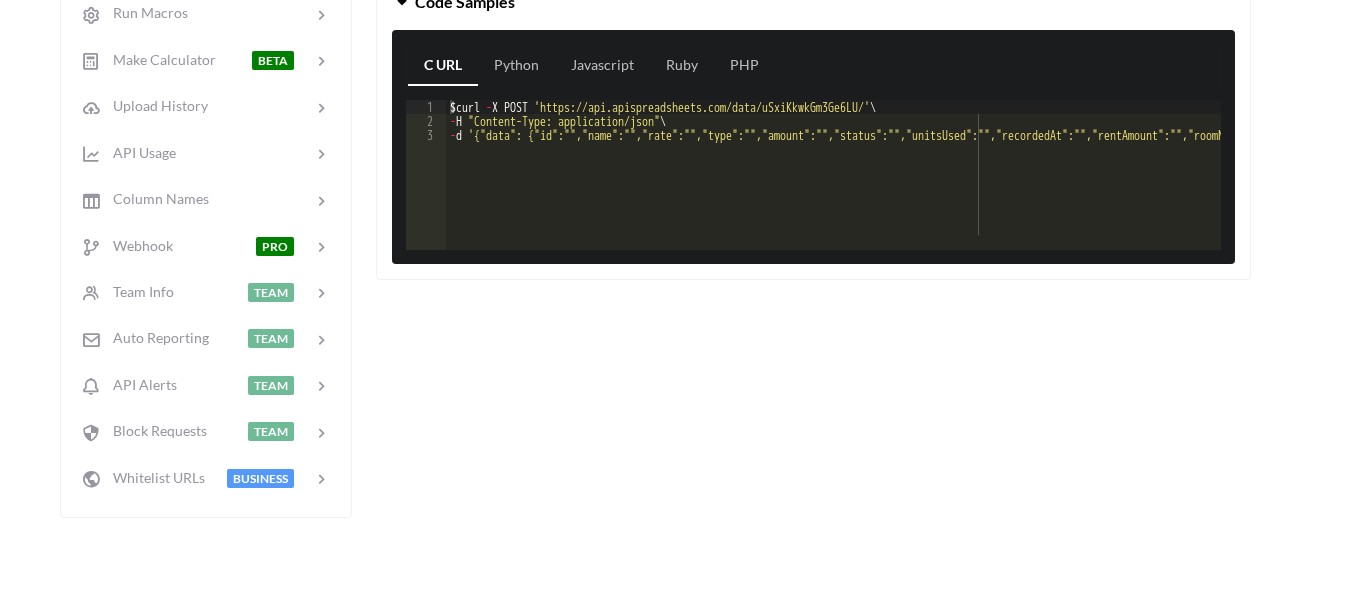 scroll, scrollTop: 0, scrollLeft: 0, axis: both 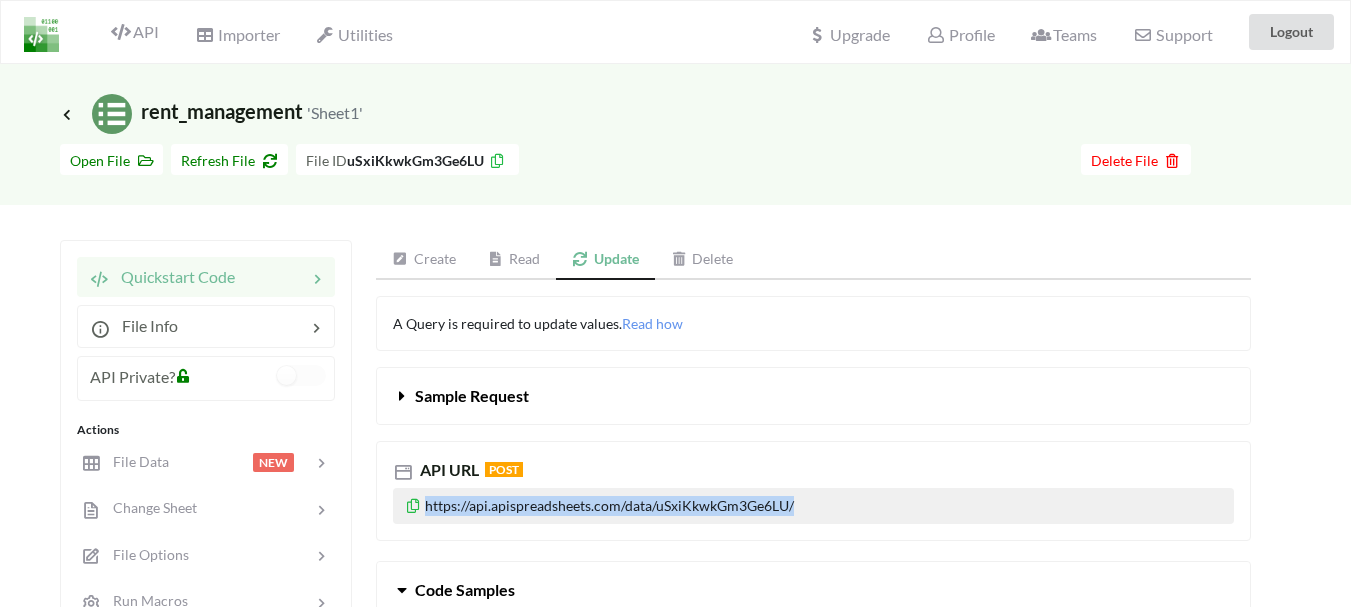 click at bounding box center (413, 503) 